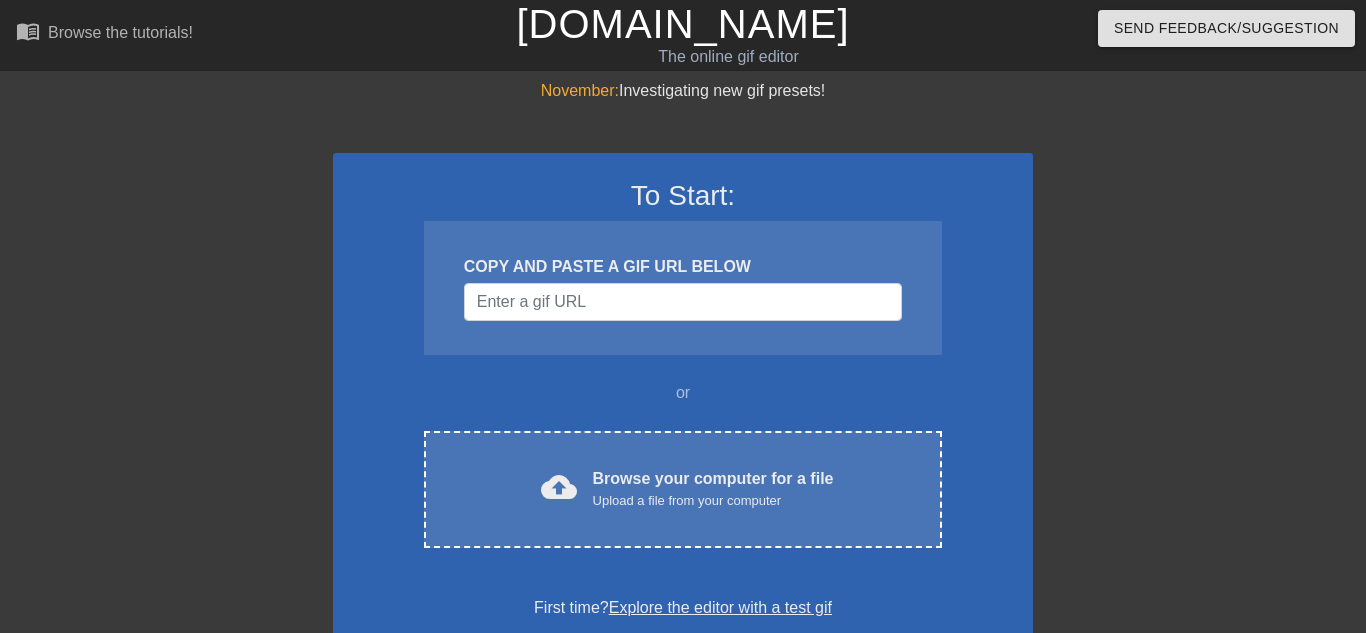 scroll, scrollTop: 0, scrollLeft: 0, axis: both 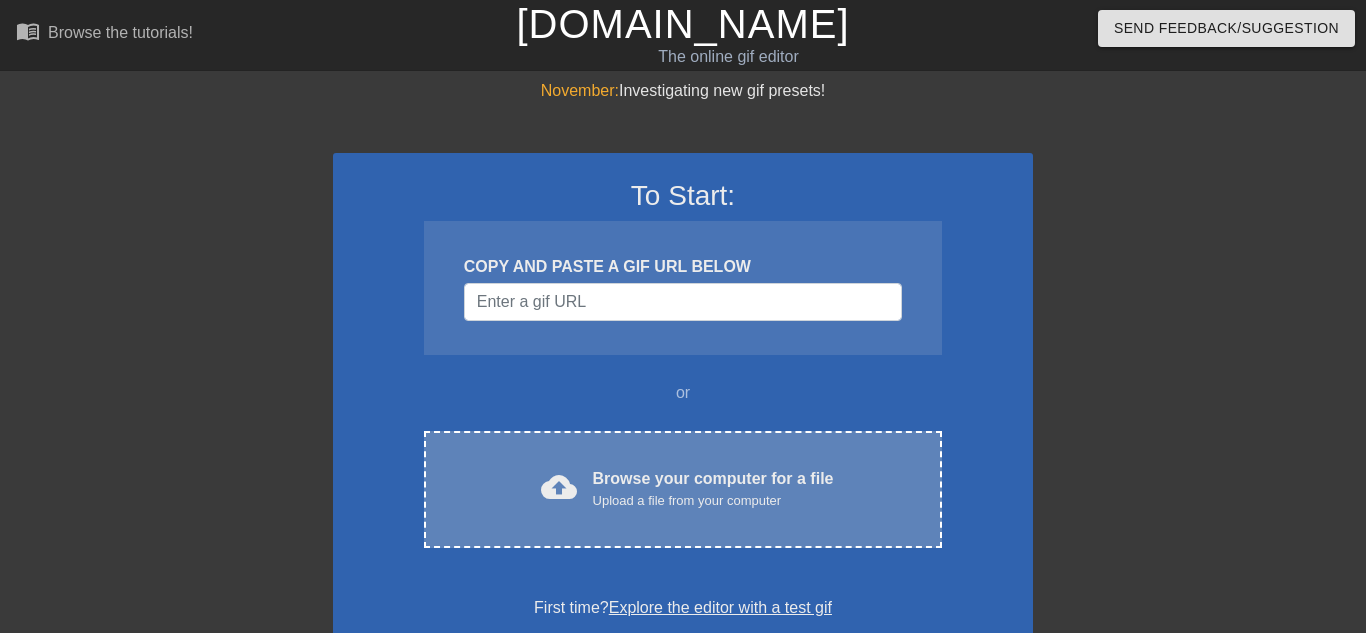 click on "cloud_upload Browse your computer for a file Upload a file from your computer Choose files" at bounding box center (683, 489) 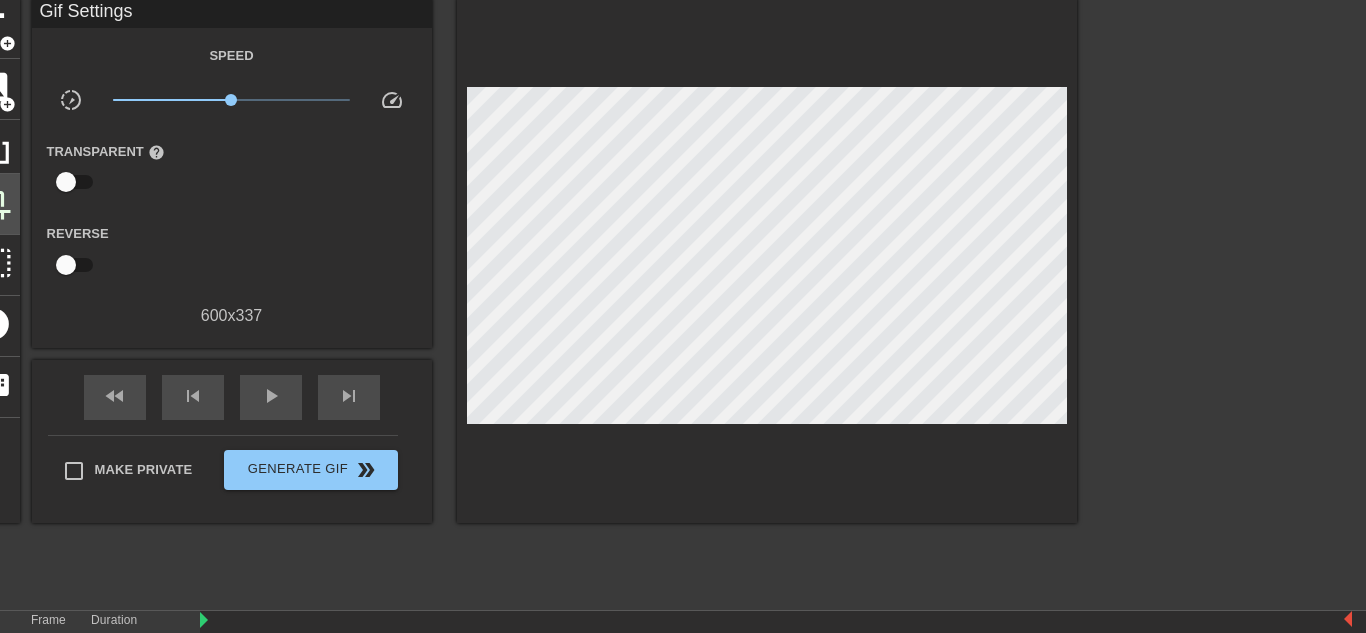 scroll, scrollTop: 79, scrollLeft: 0, axis: vertical 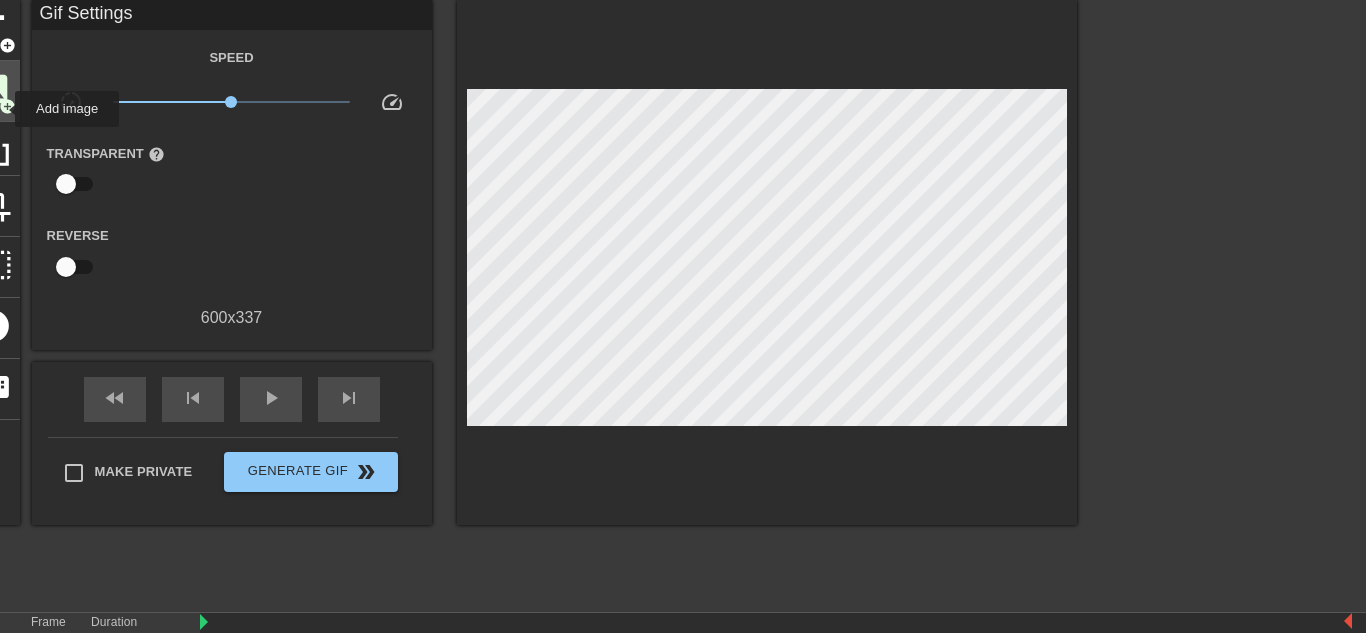 click on "add_circle" at bounding box center (7, 106) 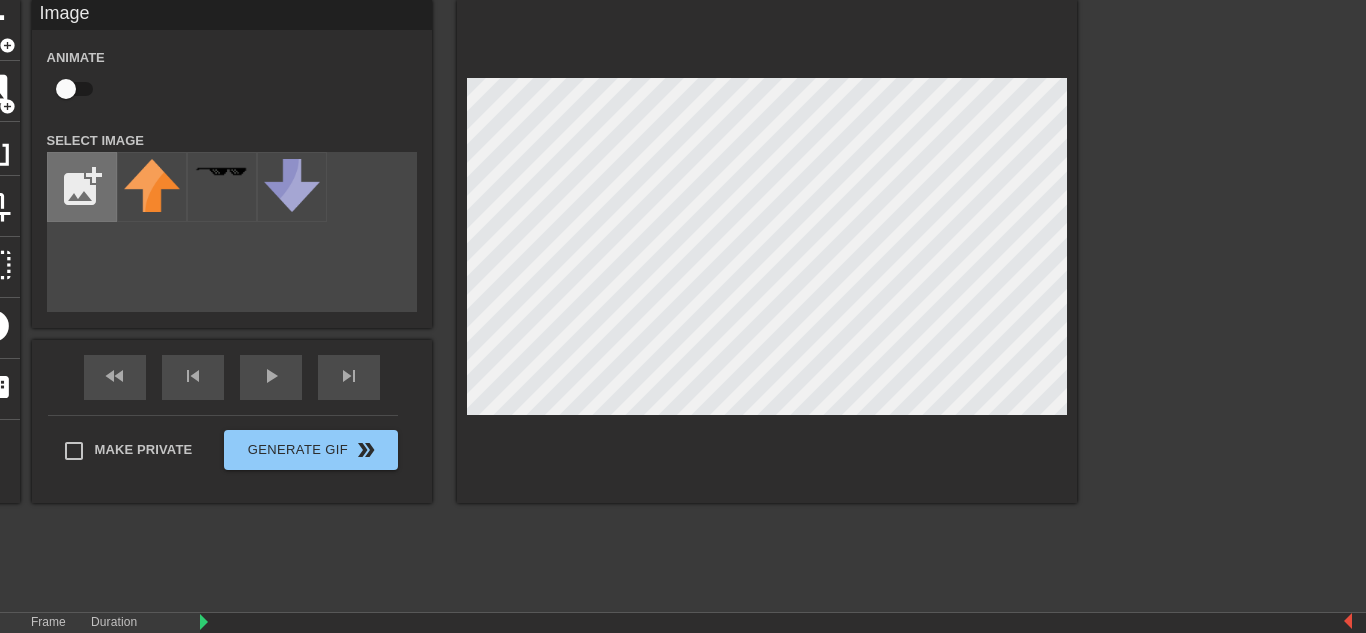click at bounding box center (82, 187) 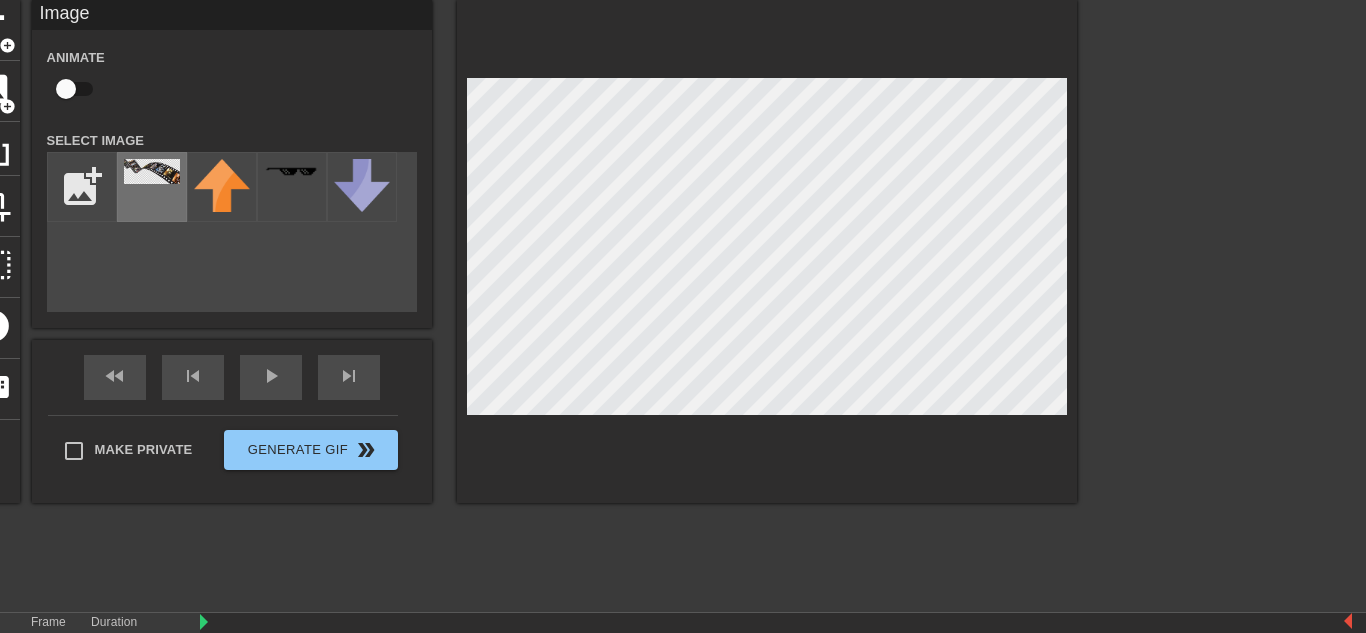 click at bounding box center (152, 187) 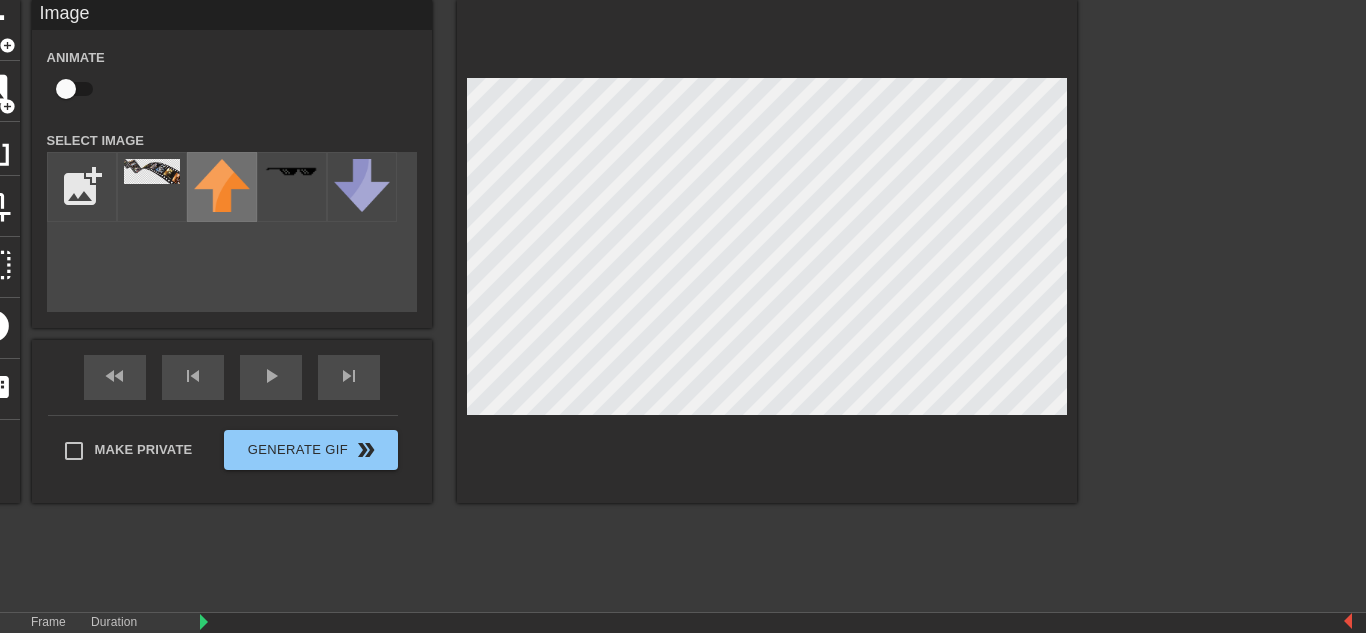 click at bounding box center [222, 185] 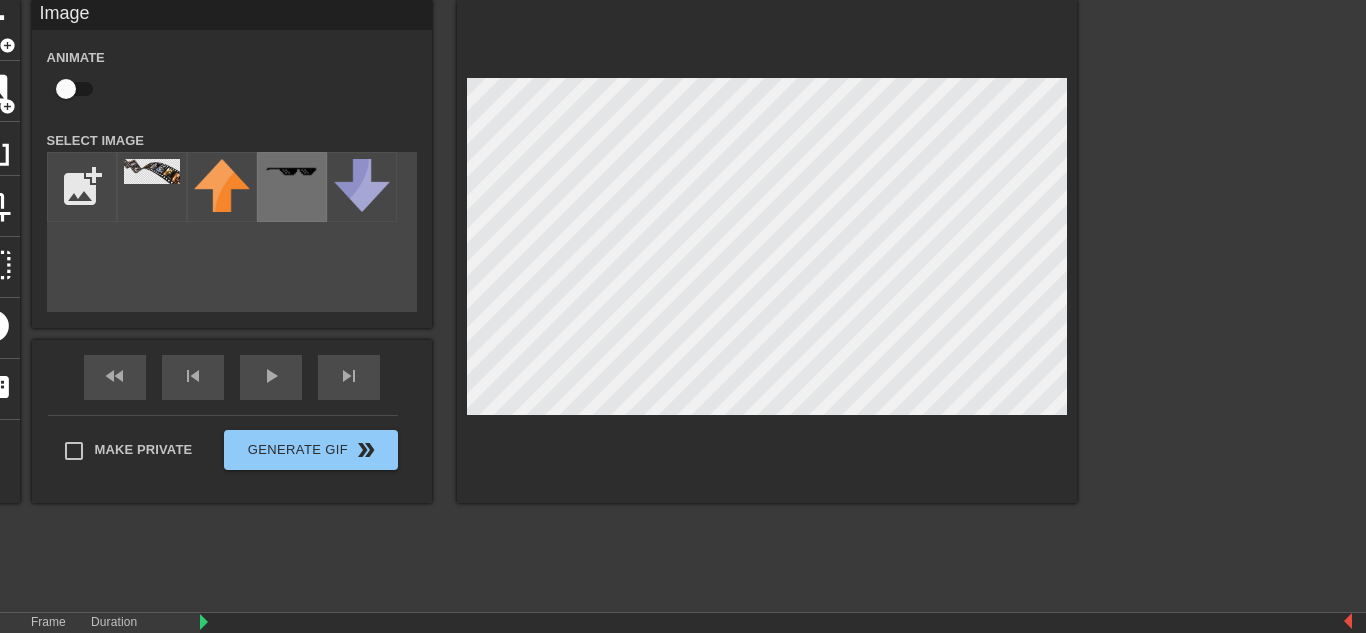 click at bounding box center [292, 171] 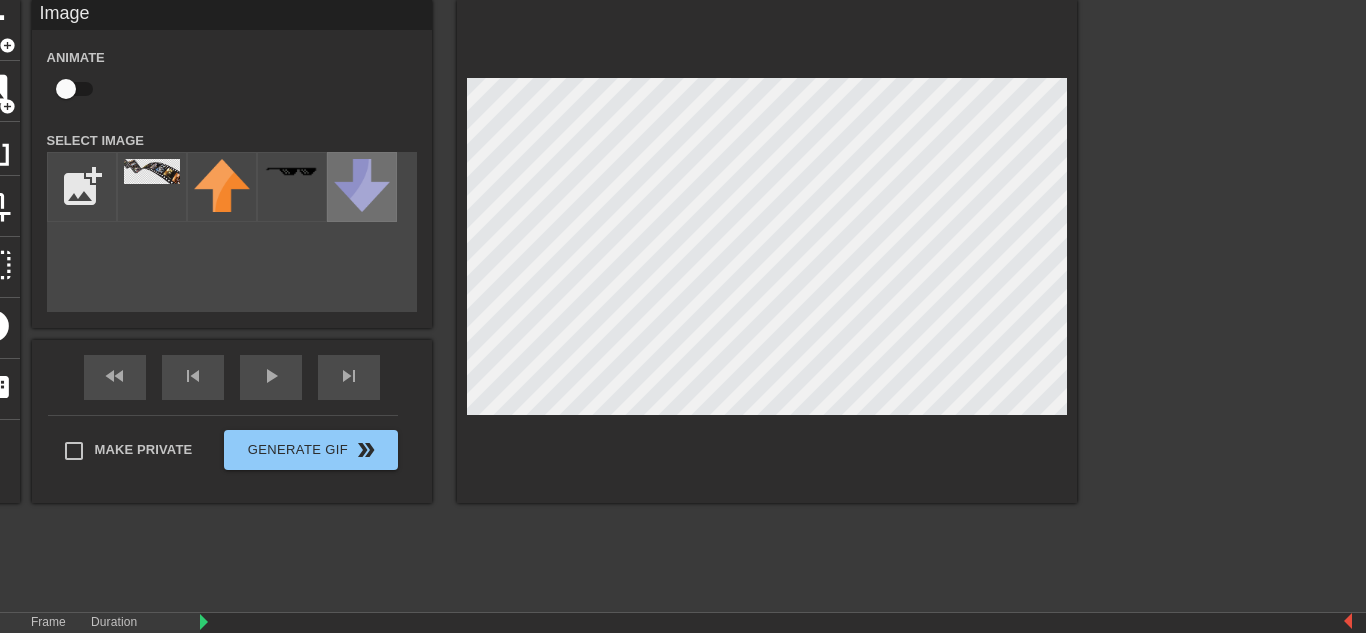 click at bounding box center [362, 185] 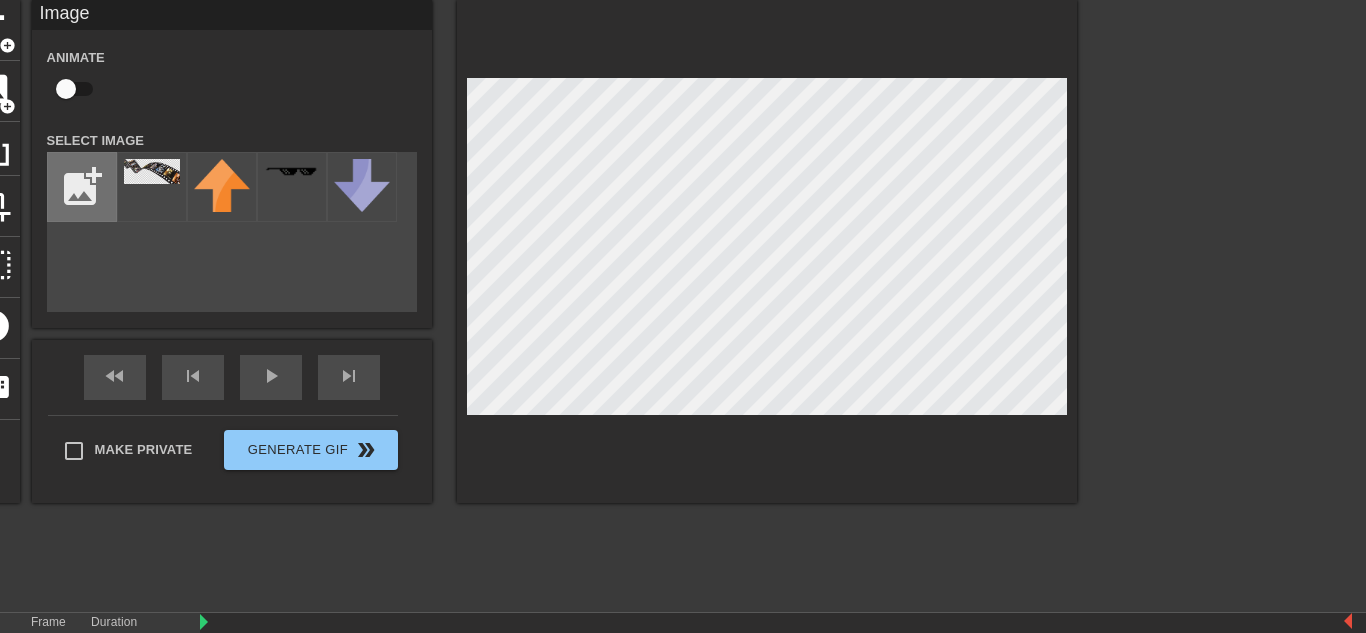 click at bounding box center (82, 187) 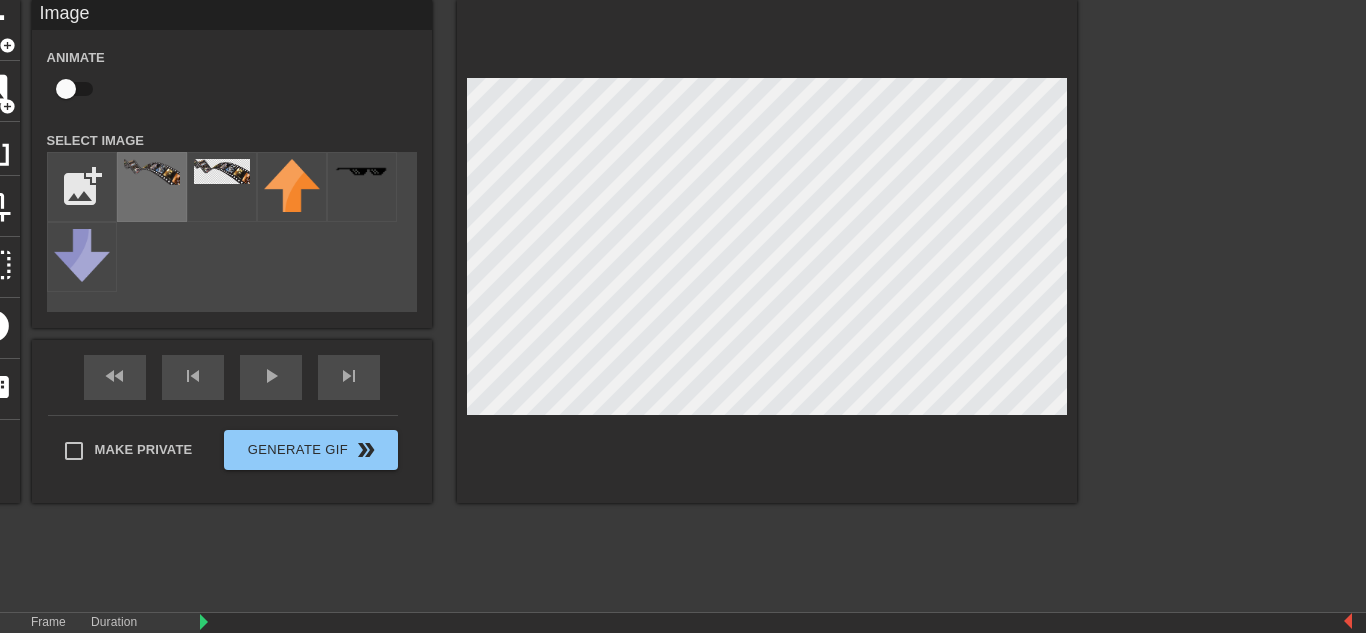 click at bounding box center [152, 172] 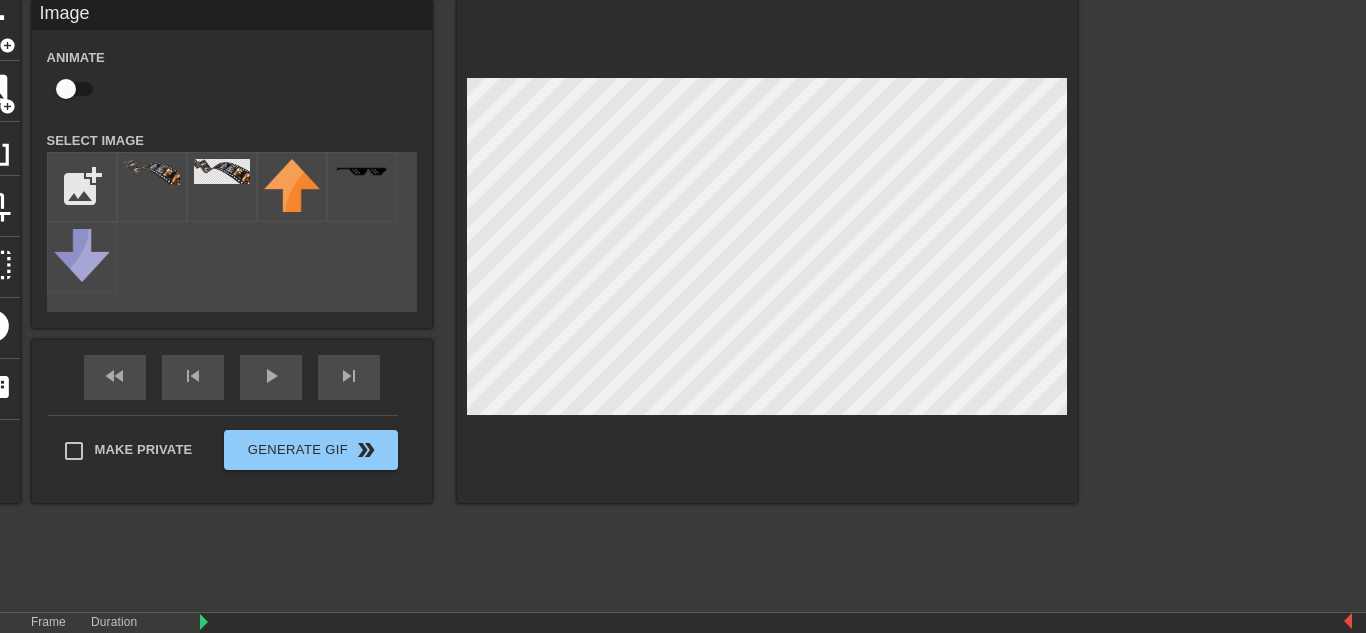 click on "menu_book Browse the tutorials! [DOMAIN_NAME] The online gif editor Send Feedback/Suggestion title add_circle image add_circle crop photo_size_select_large help keyboard Image Animate Select Image add_photo_alternate fast_rewind skip_previous play_arrow skip_next Make Private Generate Gif double_arrow     Frame 1 Duration 160 ms       2     3     4     5     6     Image drag_handle drag_handle Add image" at bounding box center (683, 319) 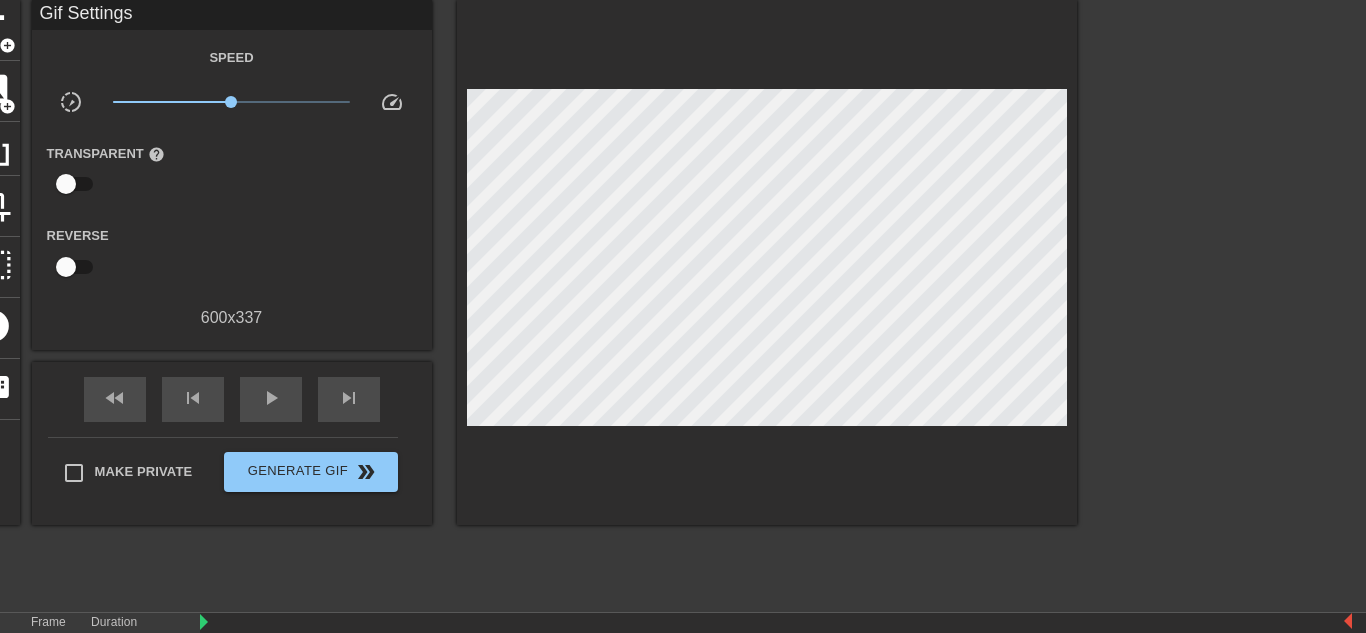 click at bounding box center [767, 262] 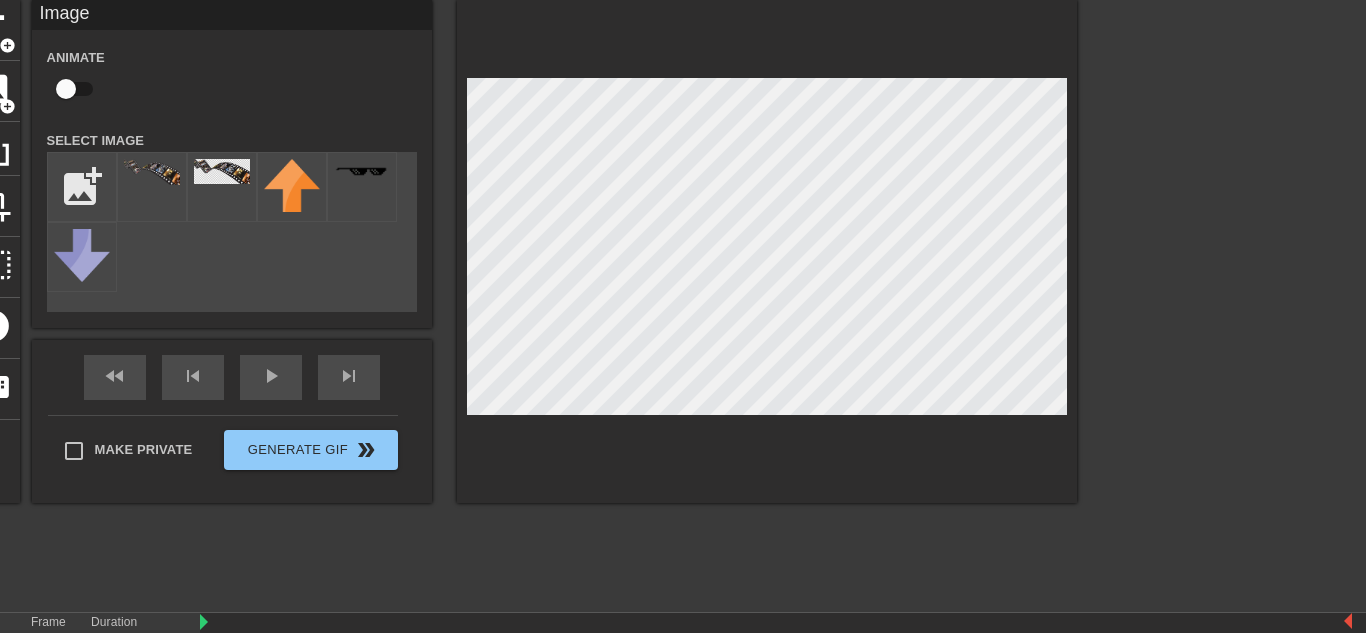 drag, startPoint x: 792, startPoint y: 437, endPoint x: 1067, endPoint y: 281, distance: 316.1661 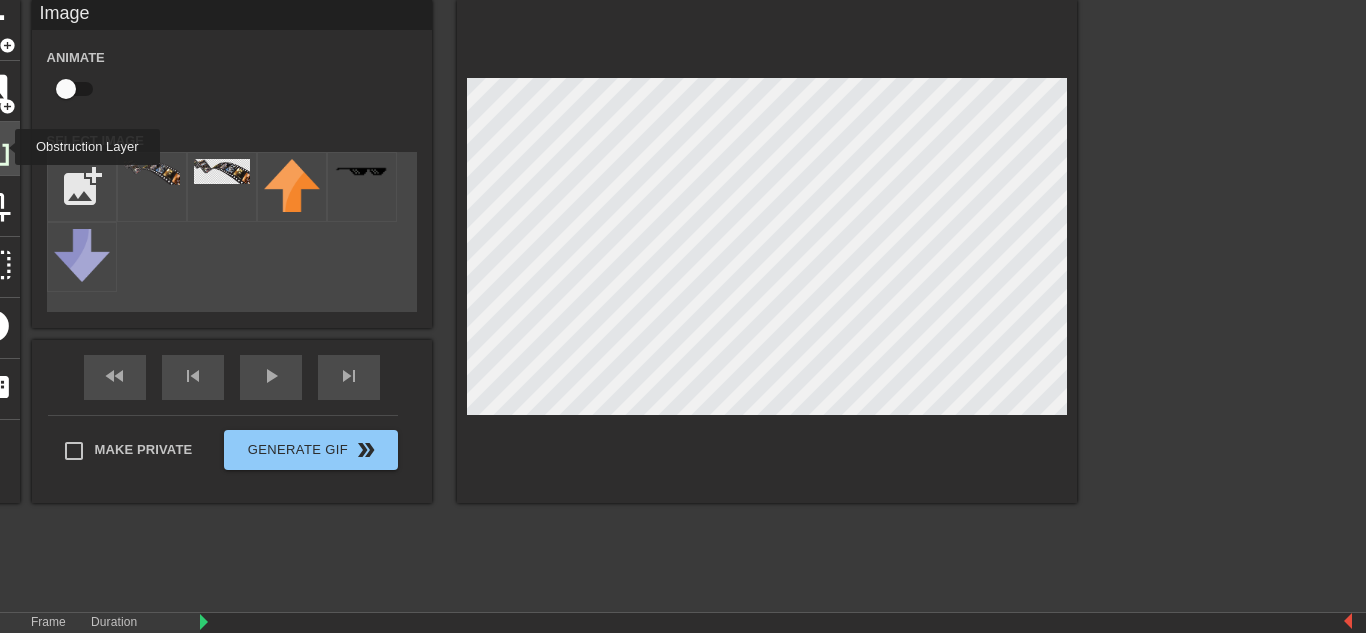 click 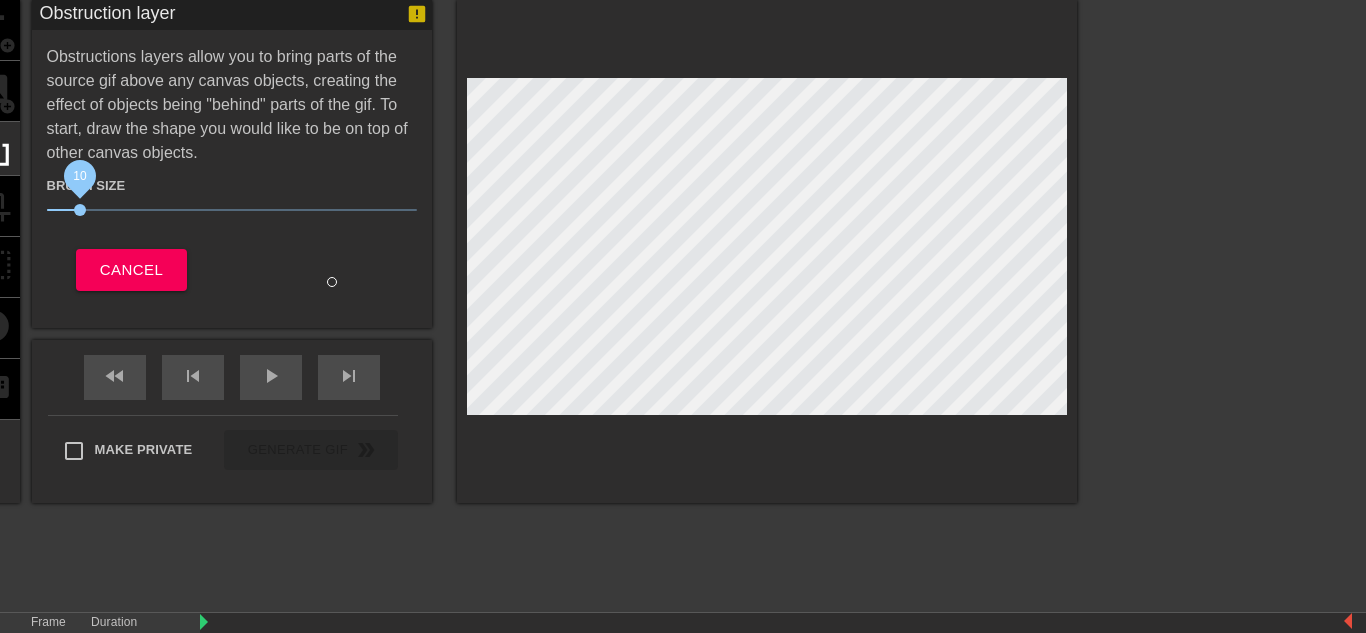 drag, startPoint x: 154, startPoint y: 211, endPoint x: 79, endPoint y: 203, distance: 75.42546 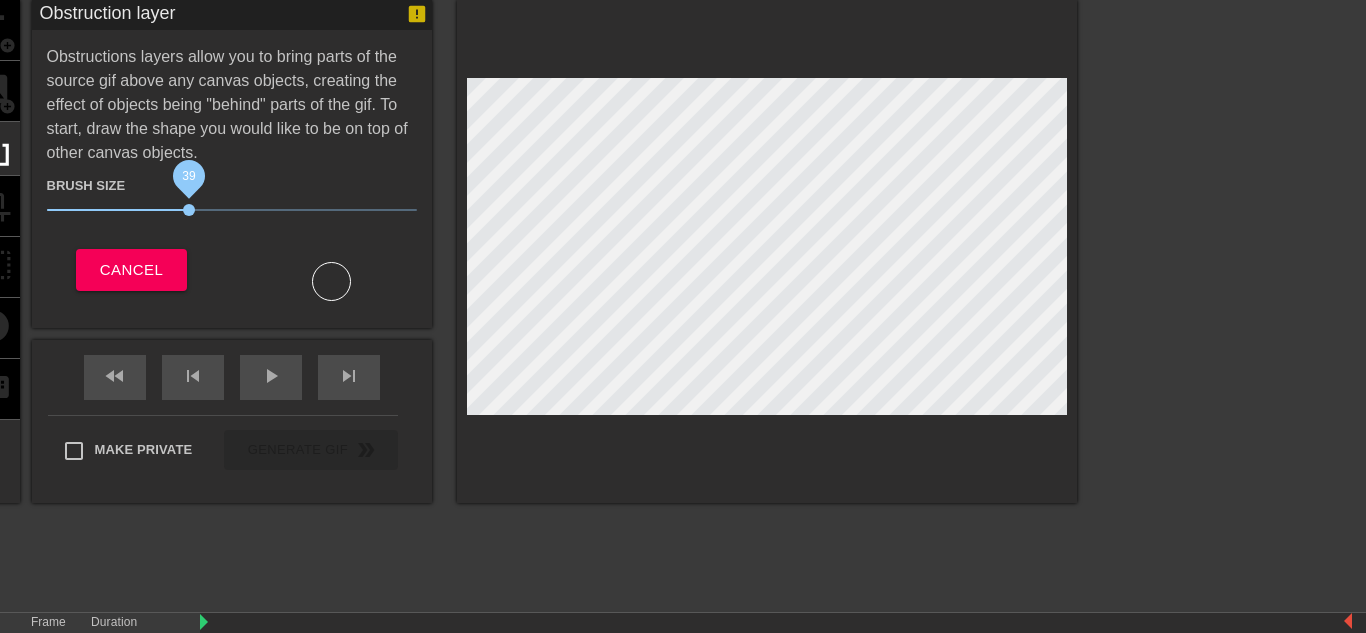 drag, startPoint x: 79, startPoint y: 203, endPoint x: 189, endPoint y: 214, distance: 110.54863 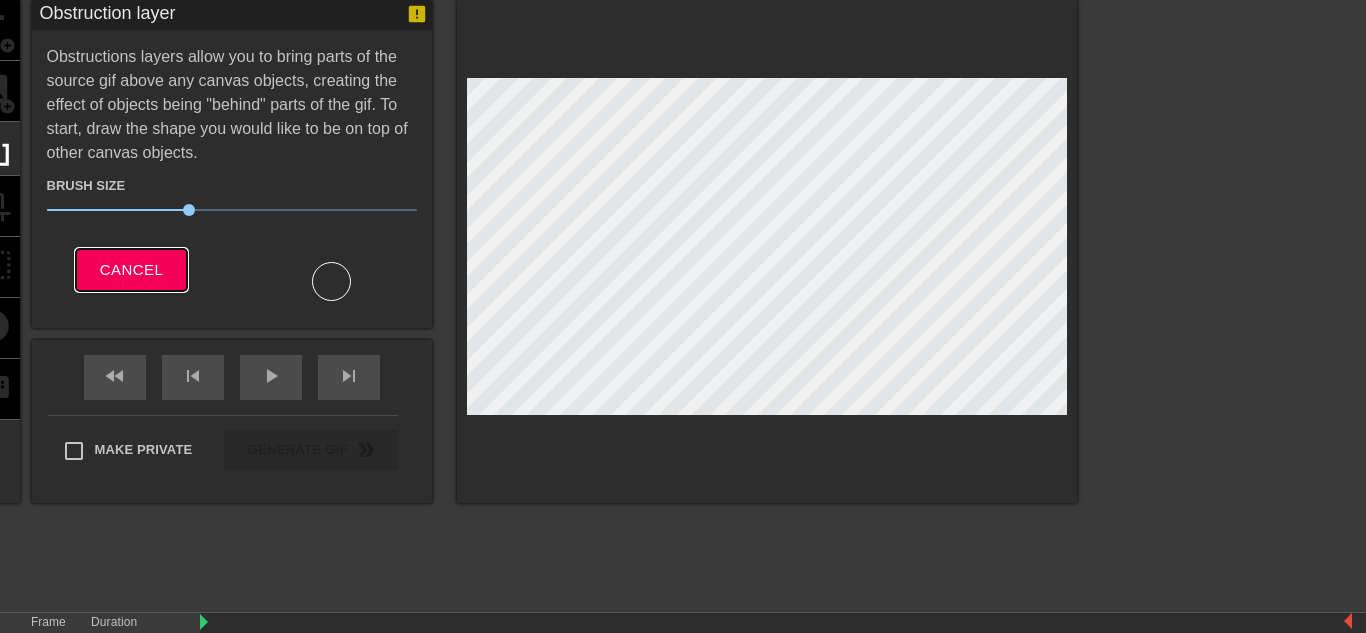 click on "Cancel" at bounding box center (131, 270) 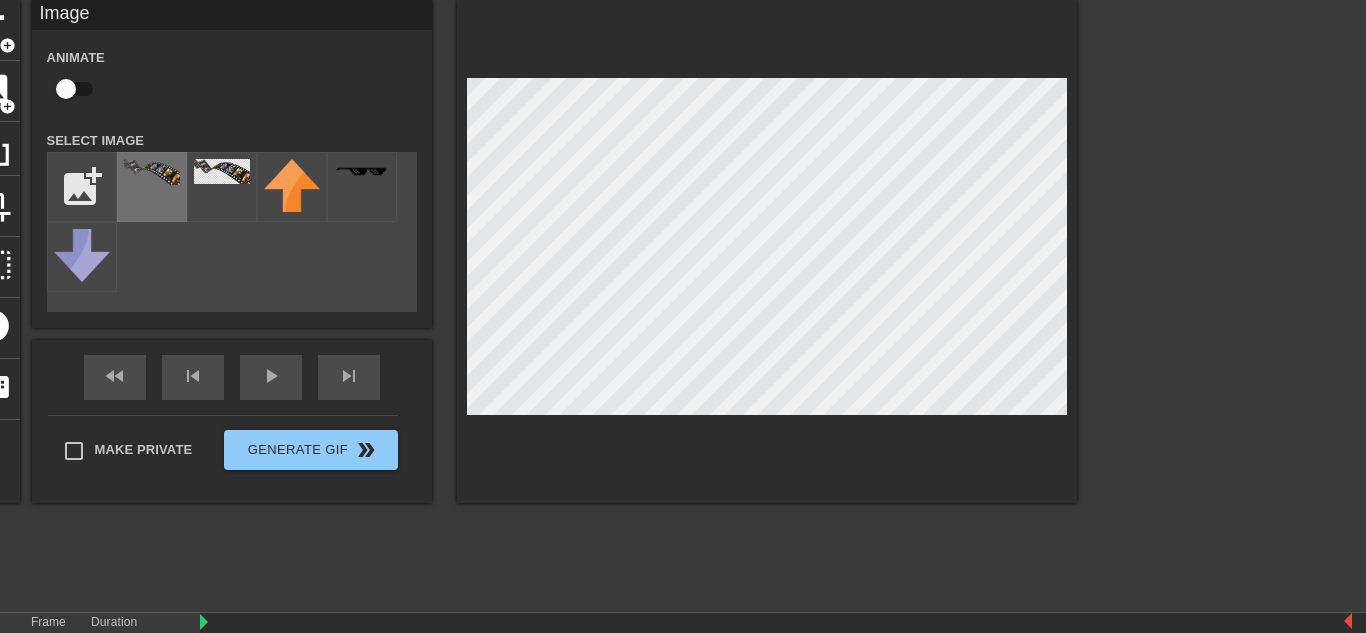 click at bounding box center [152, 187] 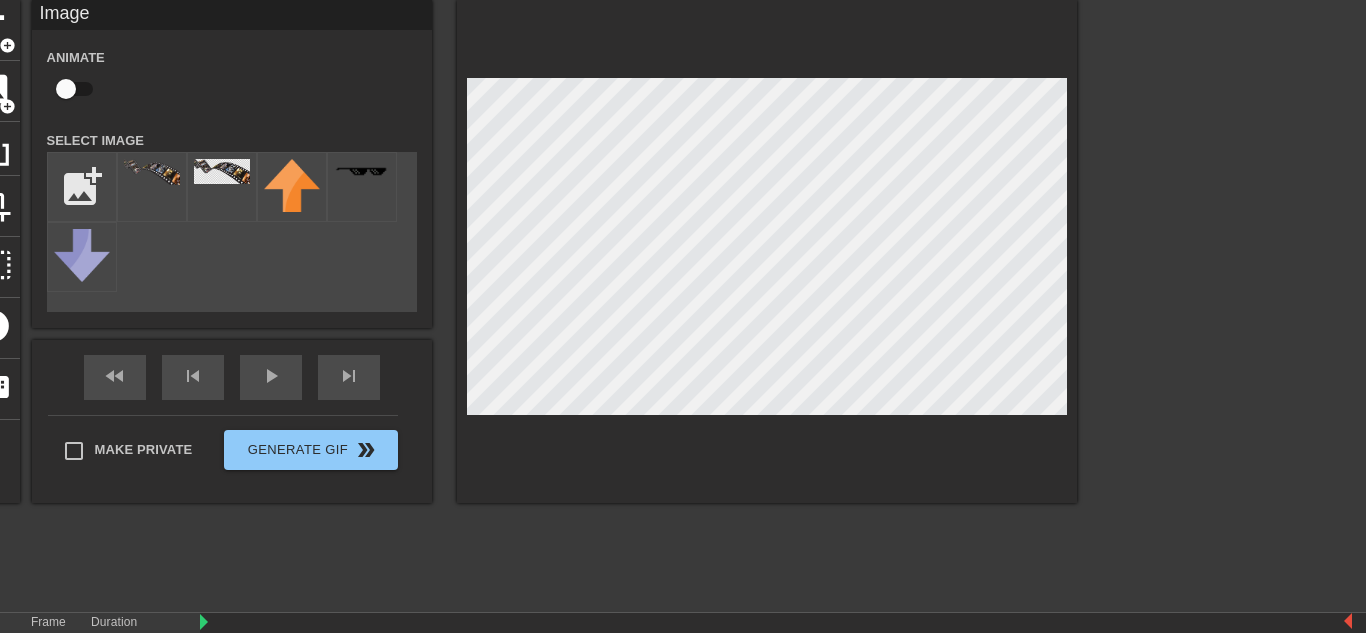 click at bounding box center [767, 251] 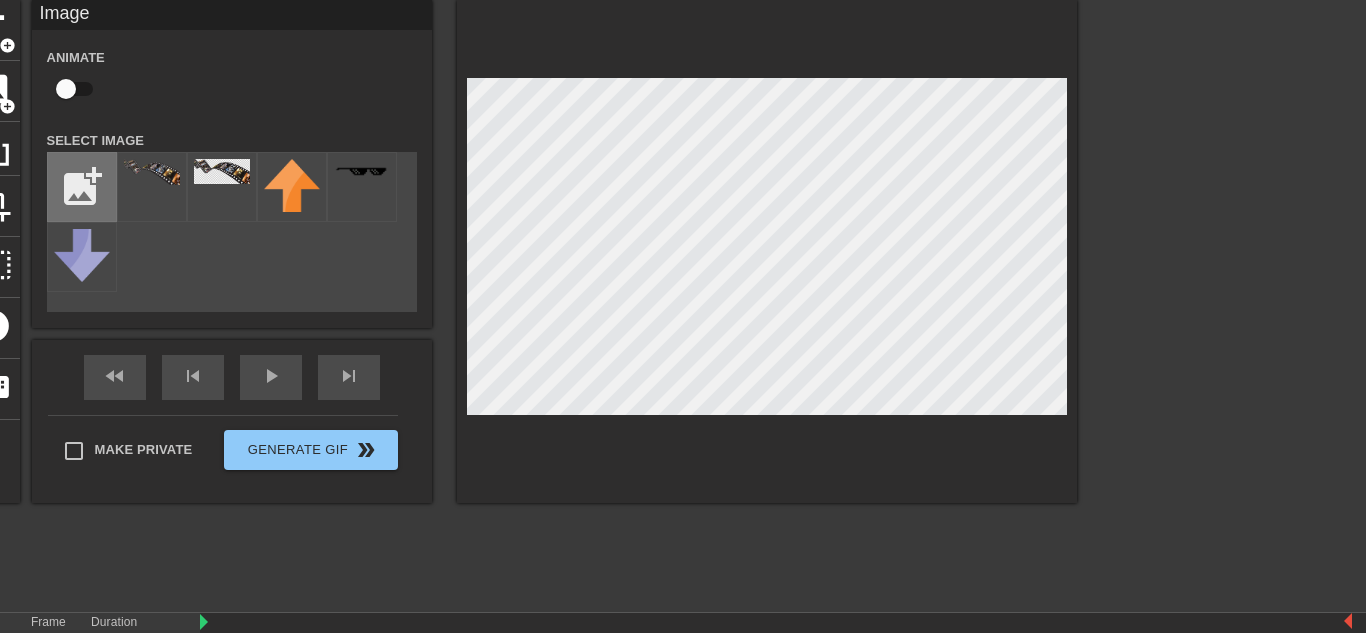 click at bounding box center (82, 187) 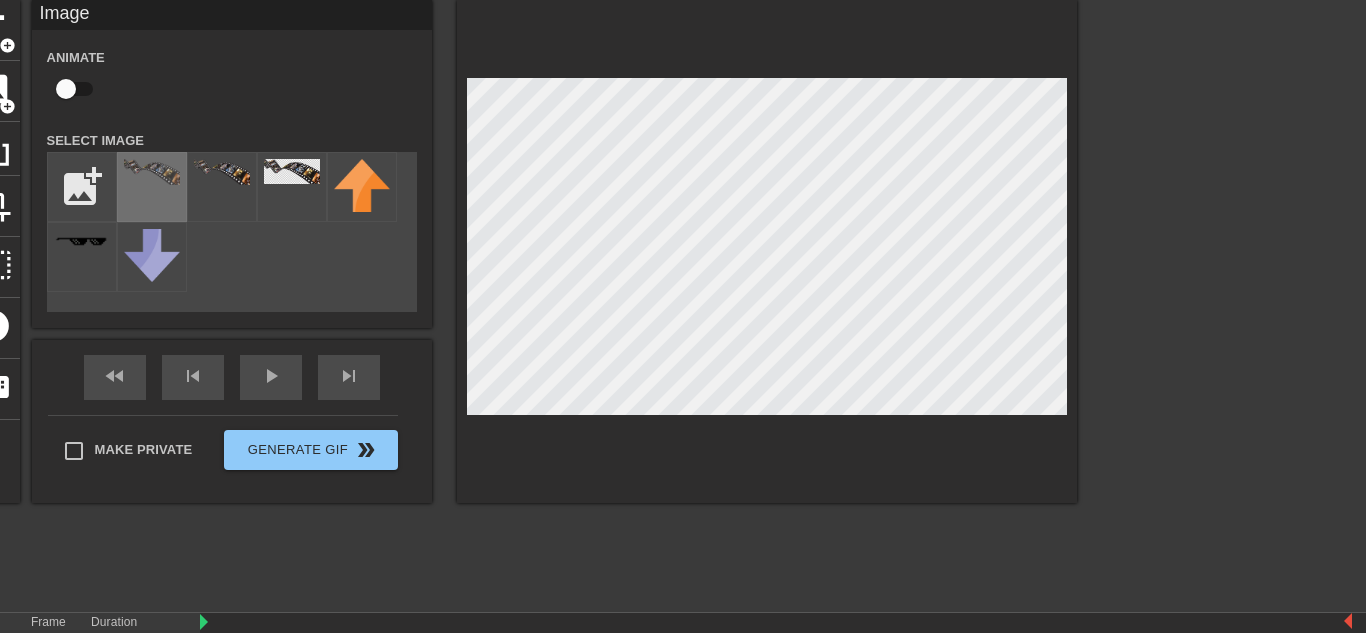 click at bounding box center (152, 187) 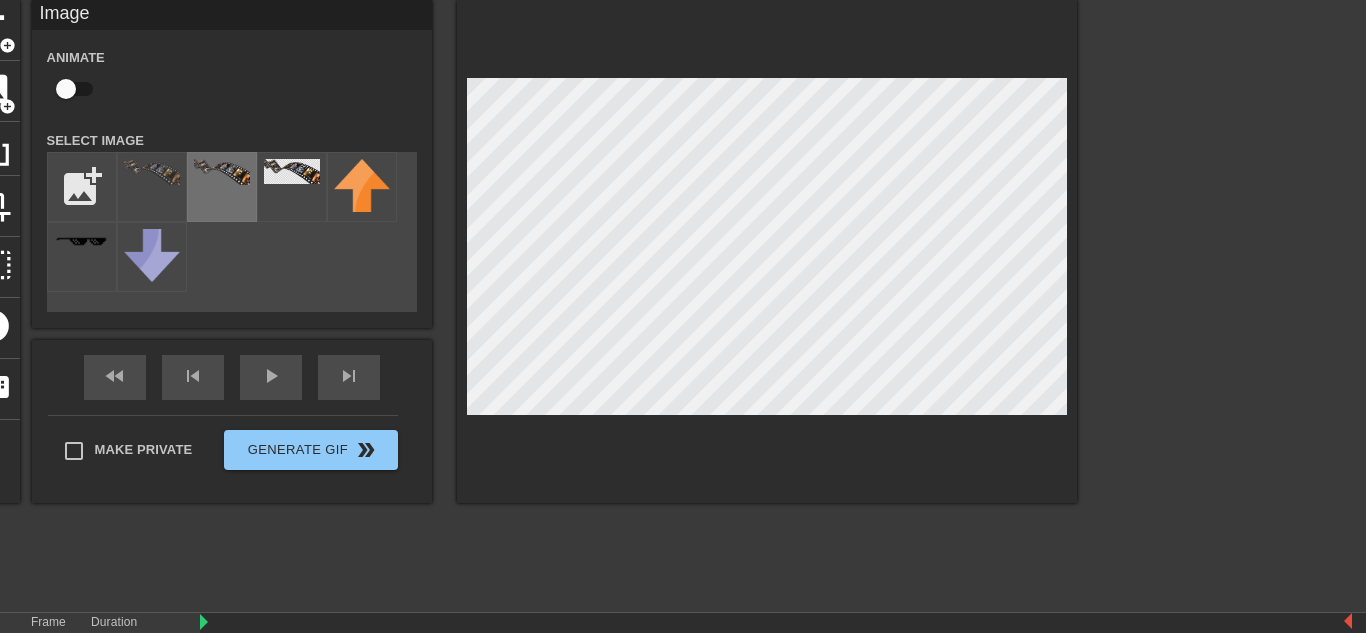 click at bounding box center (222, 187) 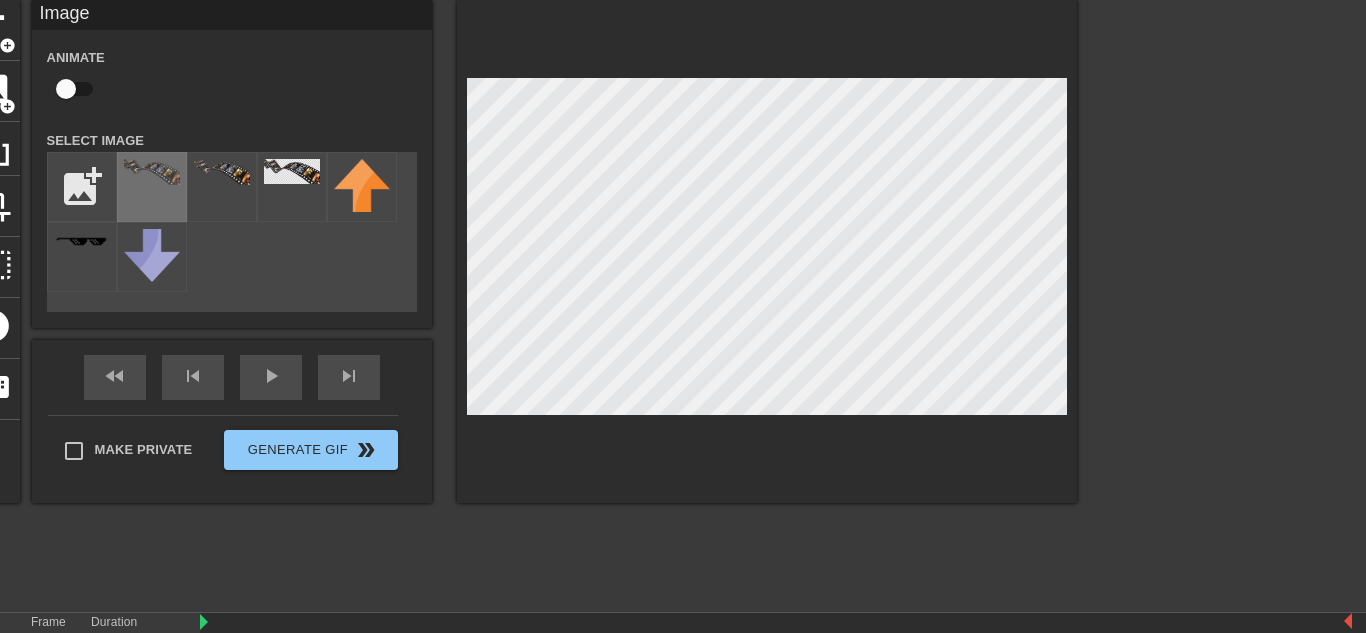 click at bounding box center [152, 187] 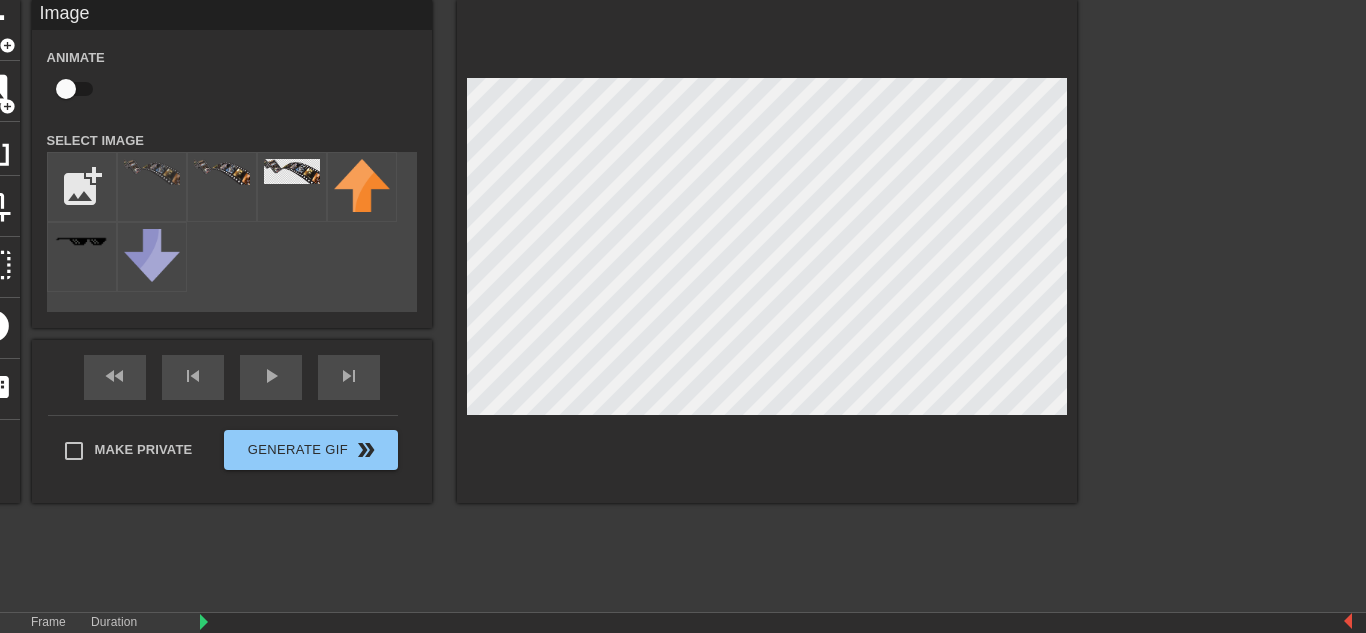 click on "title add_circle image add_circle crop photo_size_select_large help keyboard Image Animate Select Image add_photo_alternate fast_rewind skip_previous play_arrow skip_next Make Private Generate Gif double_arrow" at bounding box center (521, 251) 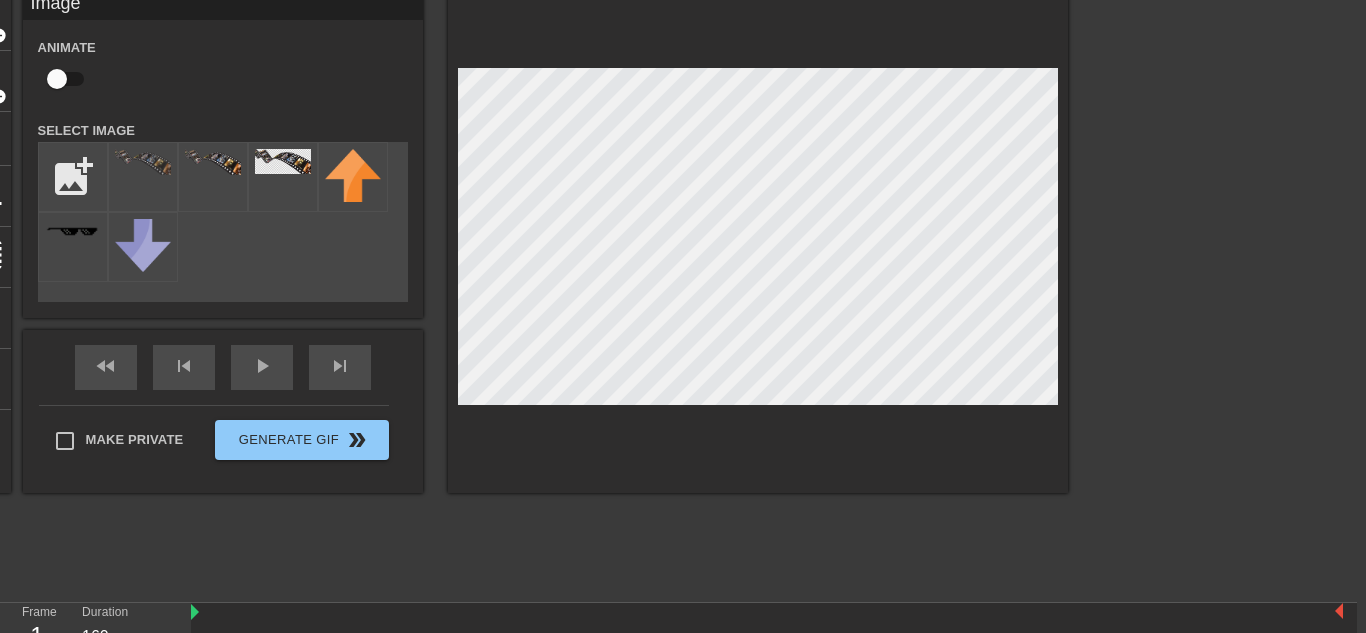 scroll, scrollTop: 98, scrollLeft: 10, axis: both 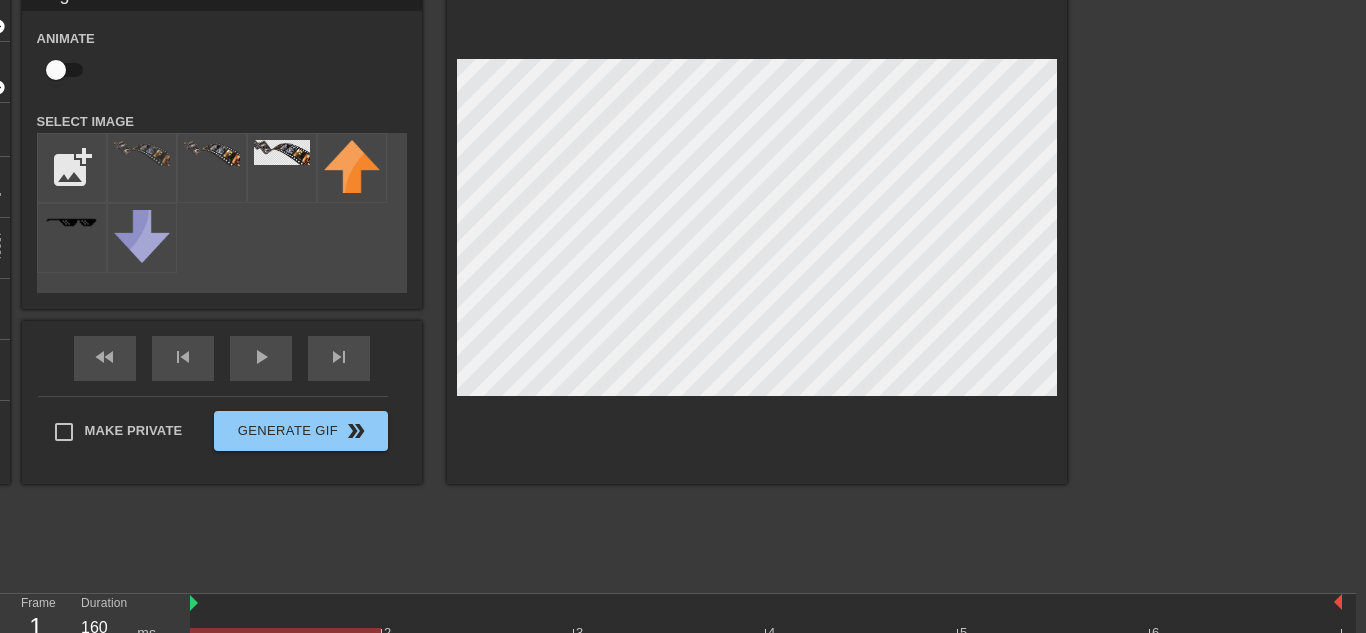 click on "title add_circle image add_circle crop photo_size_select_large help keyboard Image Animate Select Image add_photo_alternate fast_rewind skip_previous play_arrow skip_next Make Private Generate Gif double_arrow" at bounding box center (673, 281) 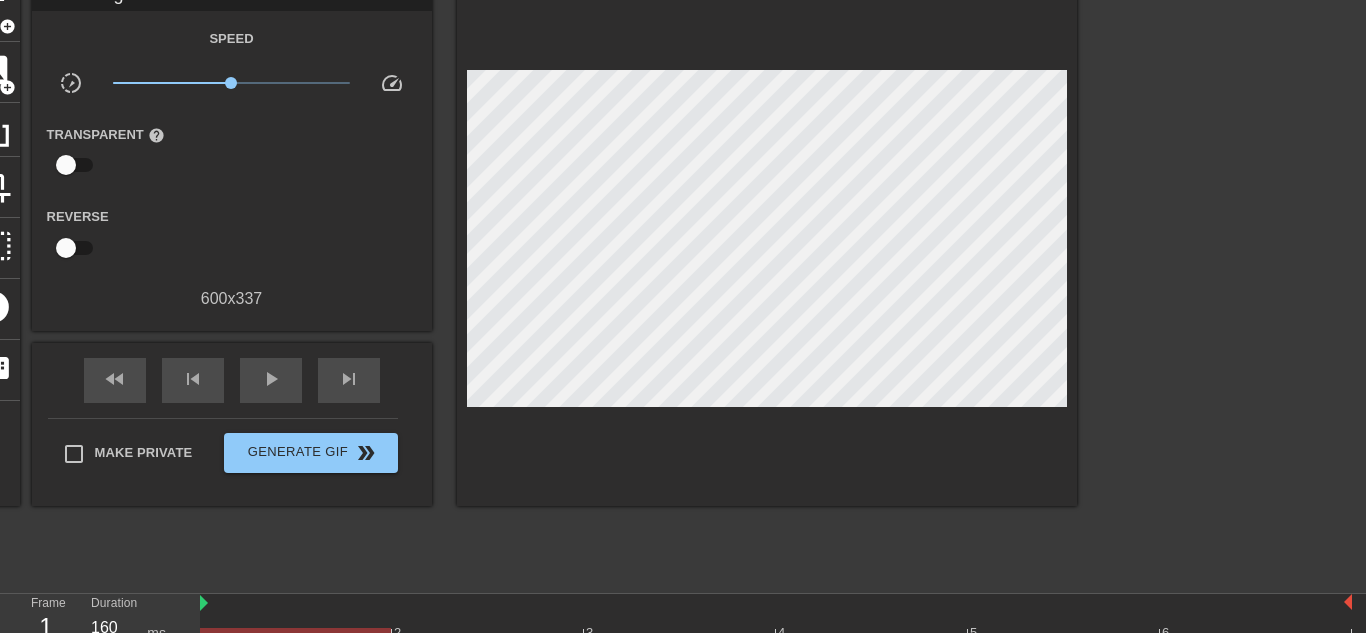 scroll, scrollTop: 115, scrollLeft: 0, axis: vertical 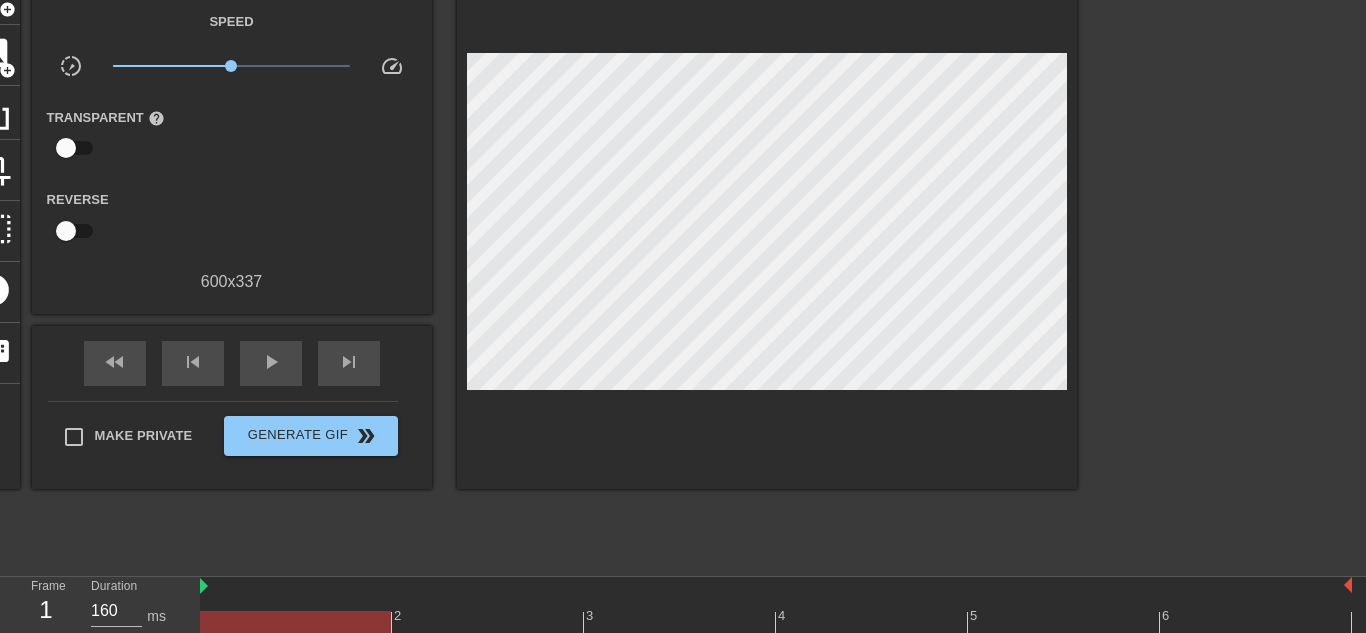 click on "help" at bounding box center [156, 118] 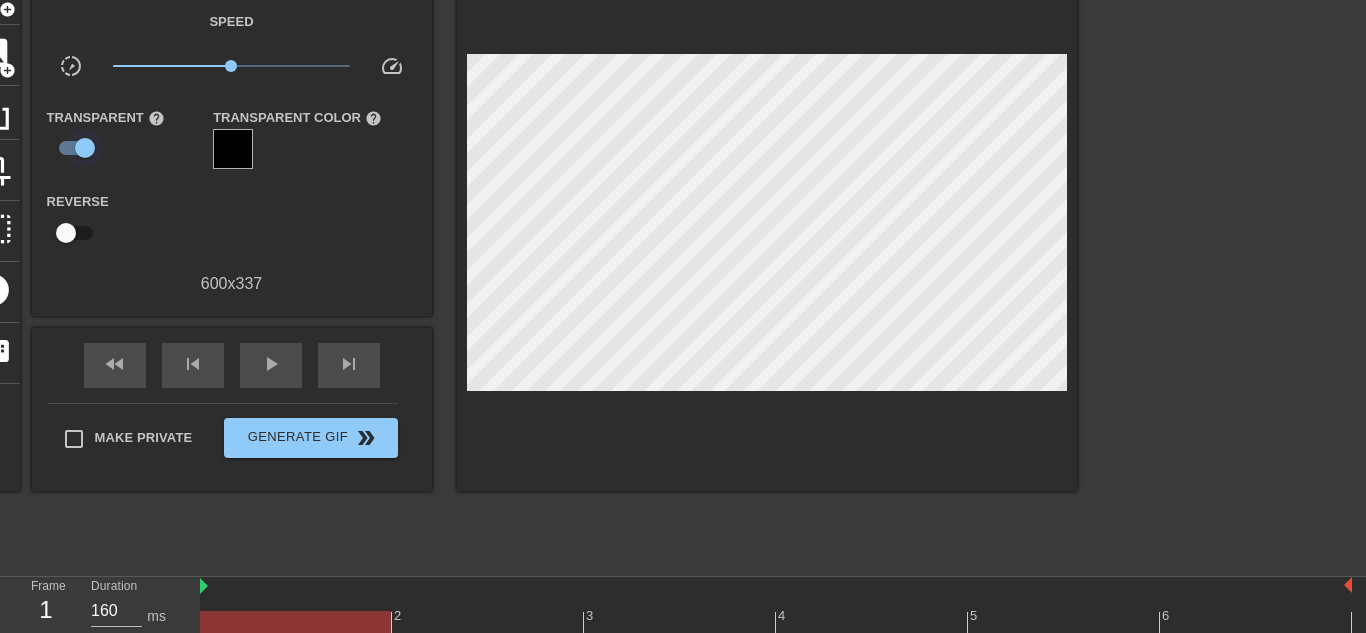click at bounding box center [85, 148] 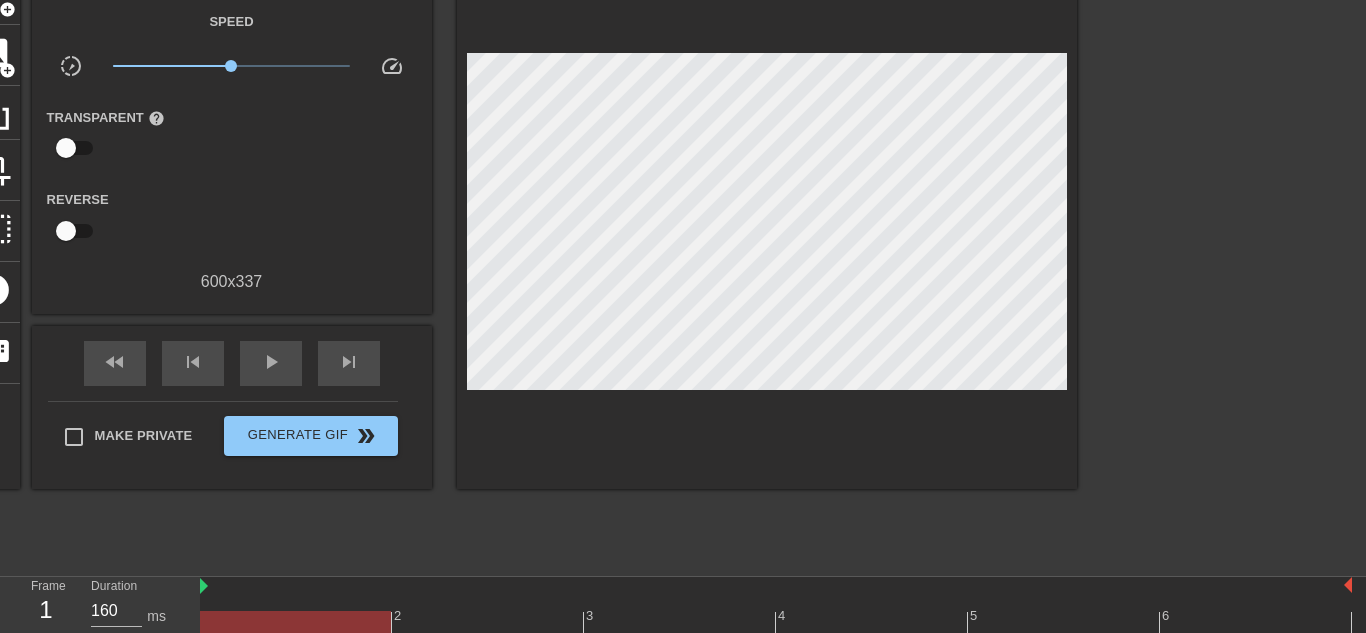 click at bounding box center (66, 148) 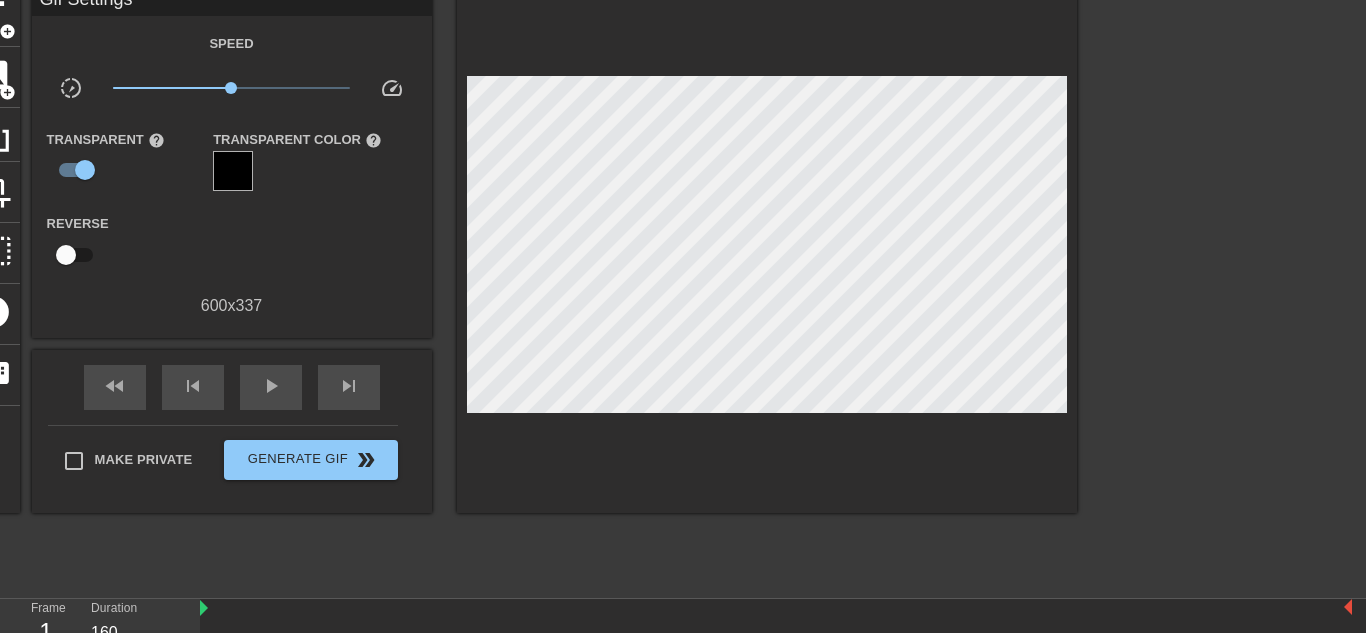 scroll, scrollTop: 97, scrollLeft: 0, axis: vertical 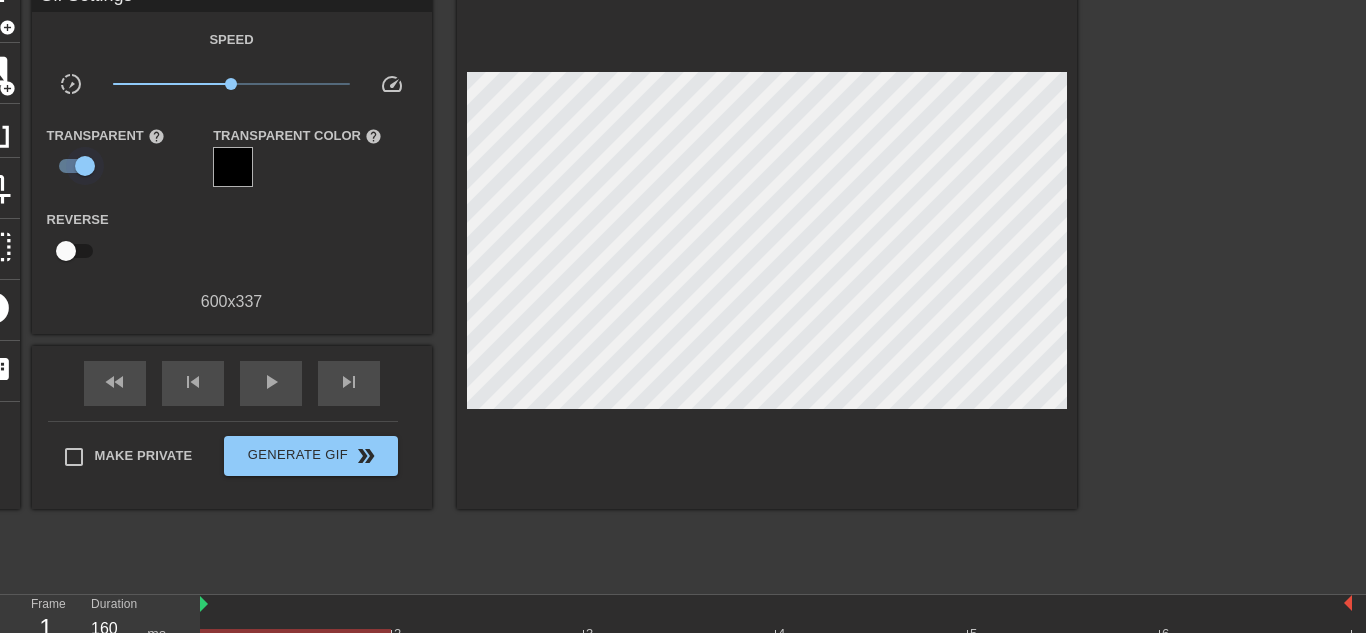 click at bounding box center [85, 166] 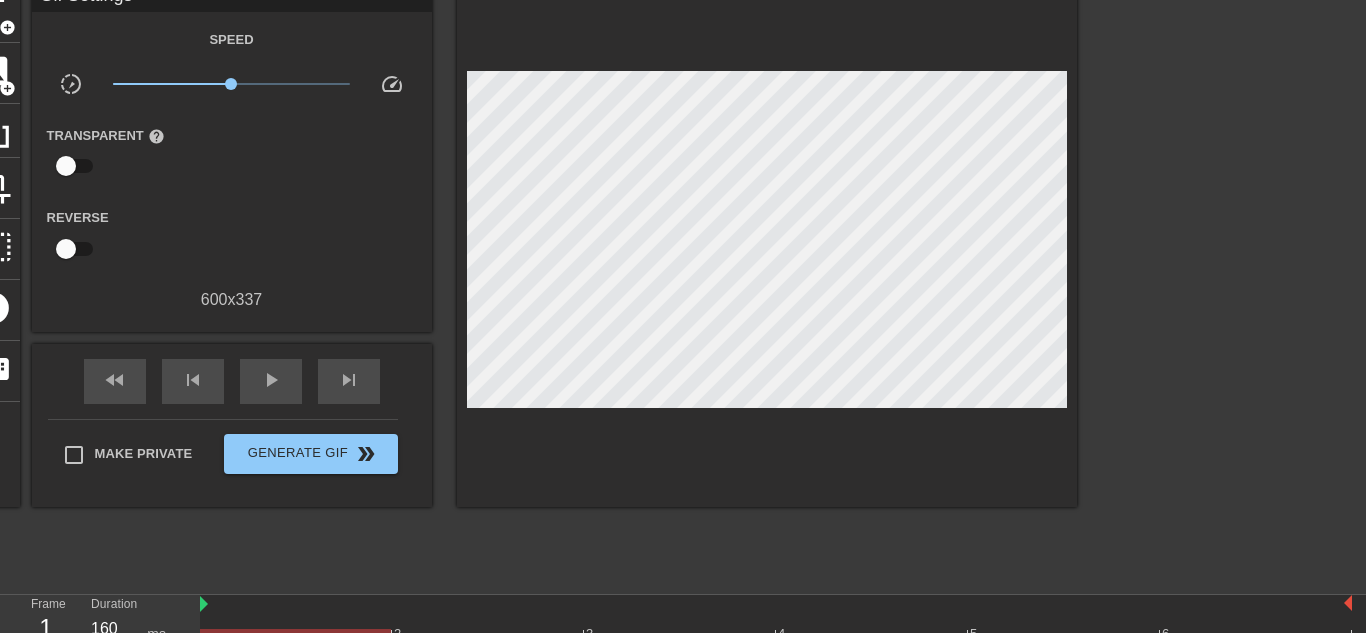 click at bounding box center [66, 249] 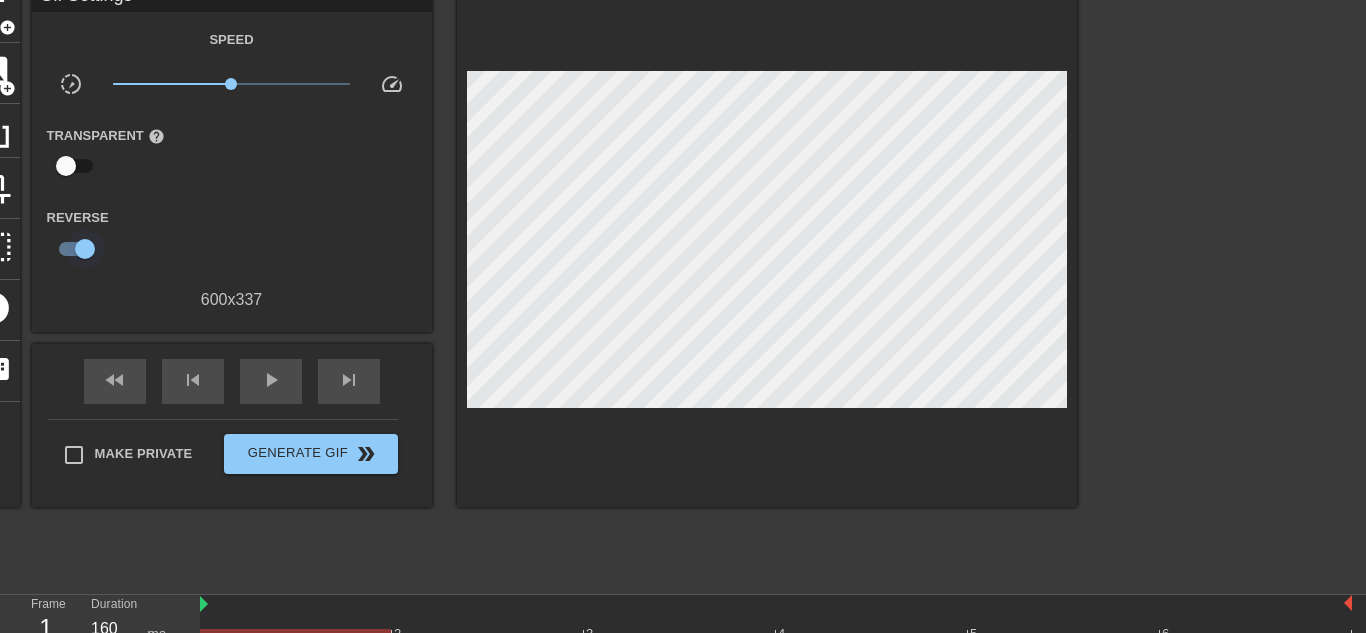 click at bounding box center [85, 249] 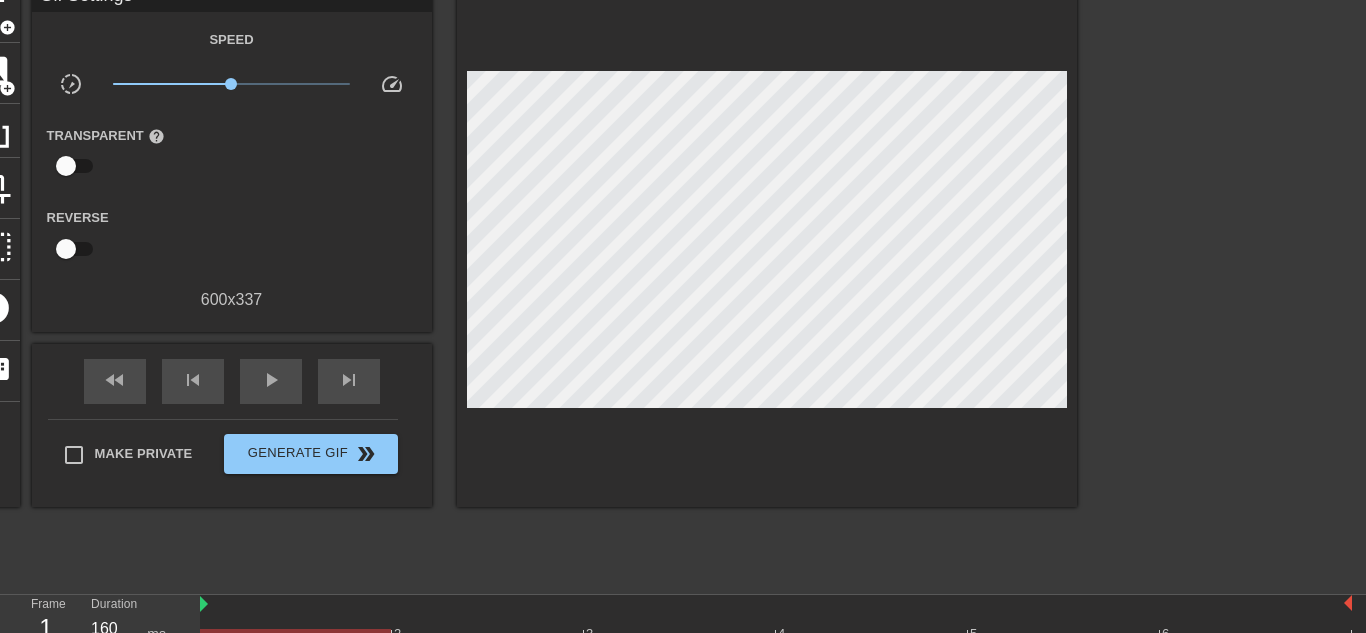 click at bounding box center (66, 166) 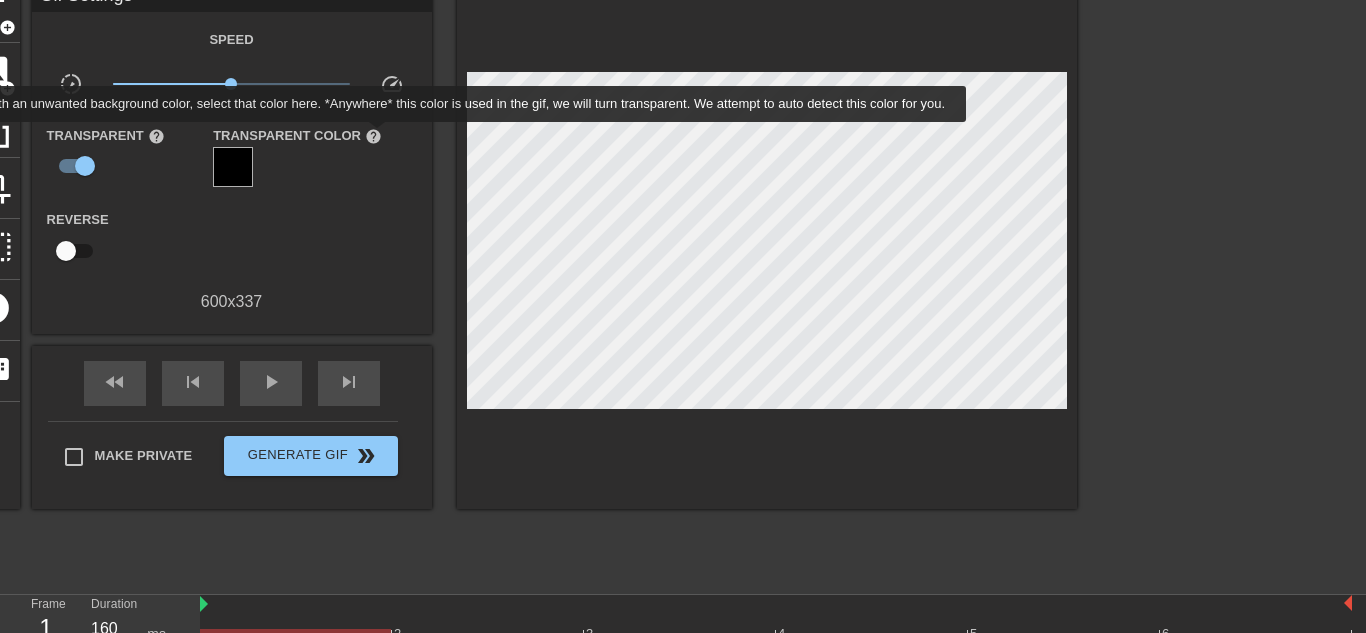click on "help" at bounding box center (373, 136) 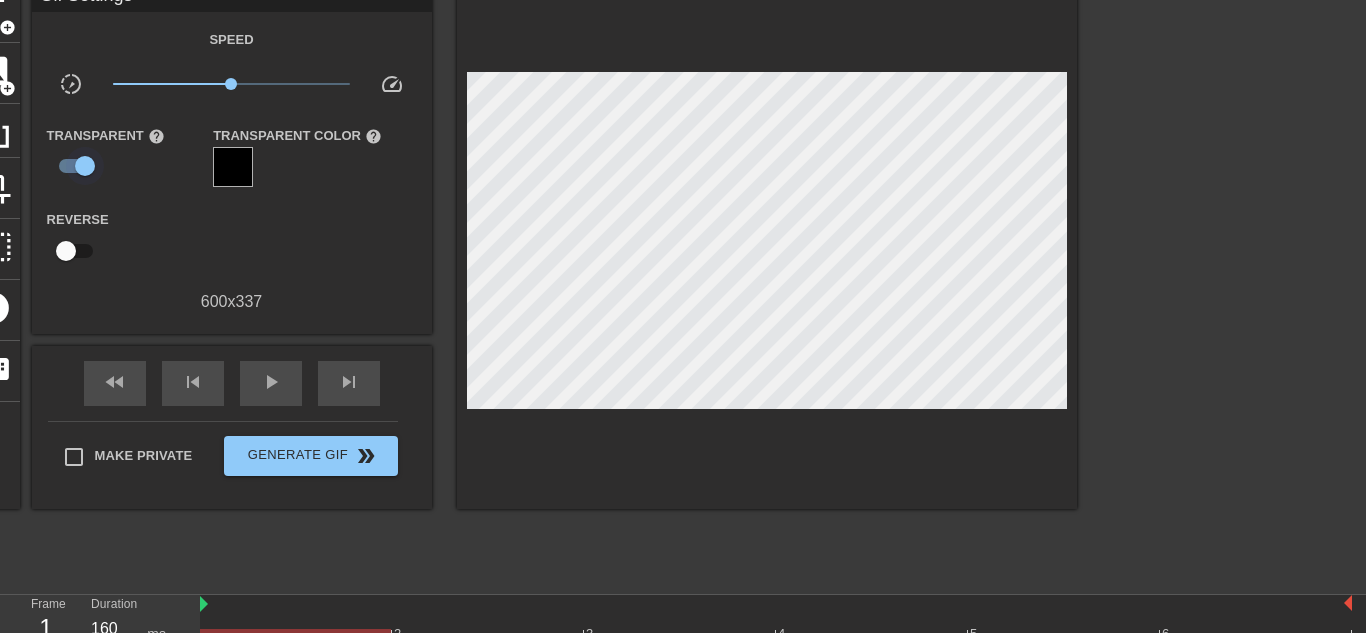 click at bounding box center (85, 166) 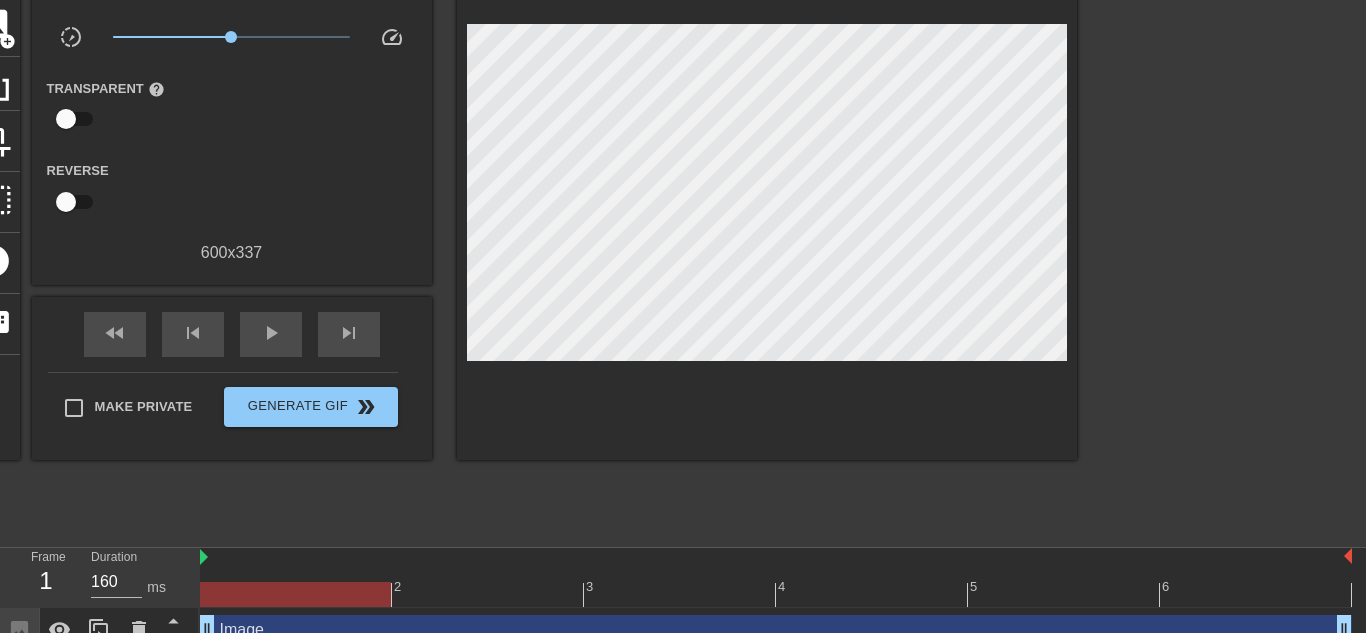 scroll, scrollTop: 159, scrollLeft: 0, axis: vertical 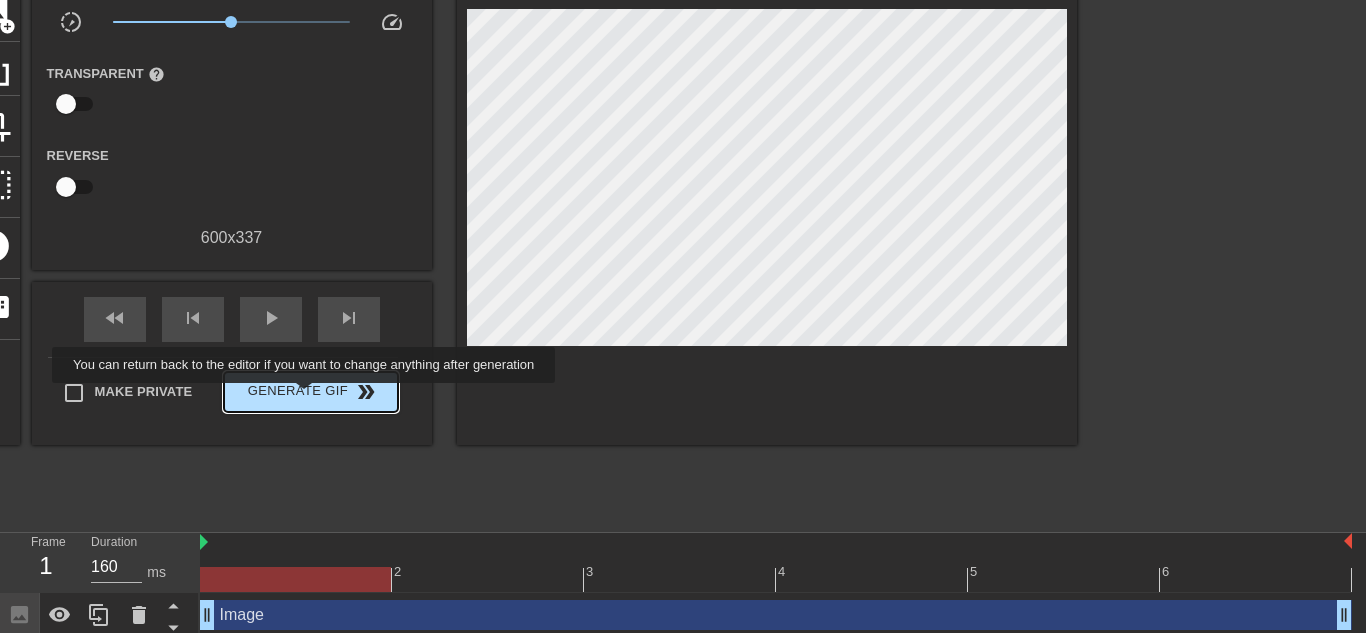 click on "Generate Gif double_arrow" at bounding box center [310, 392] 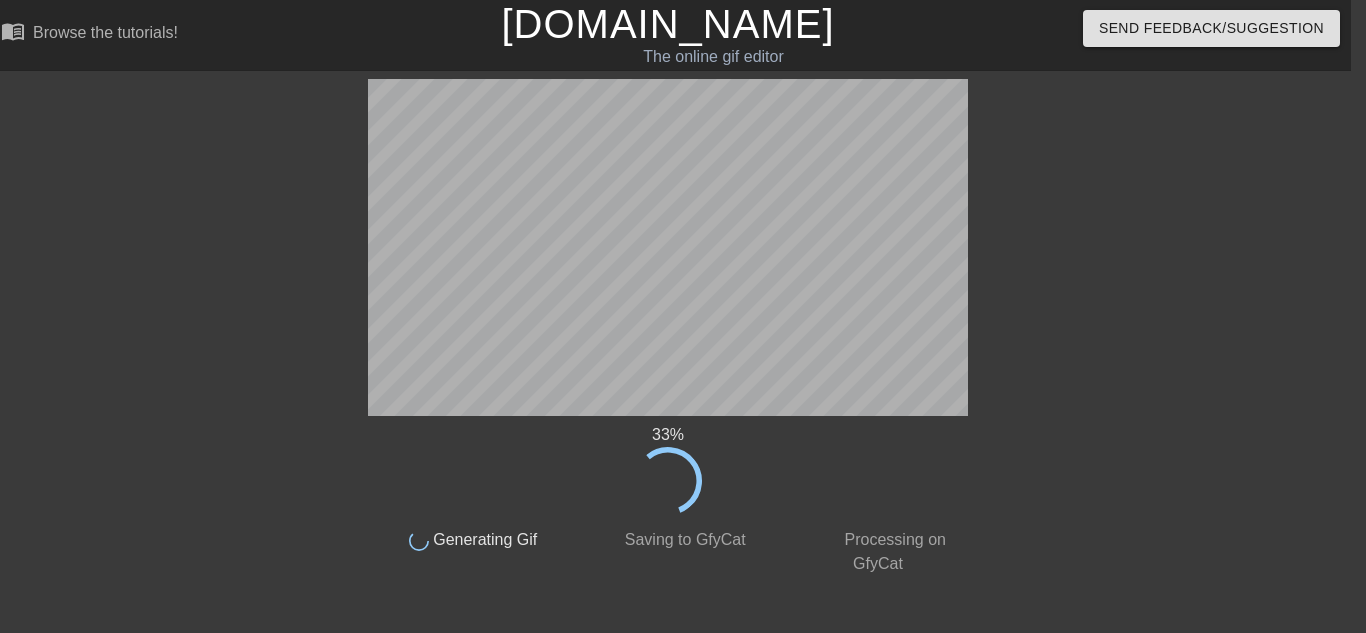 scroll, scrollTop: 55, scrollLeft: 15, axis: both 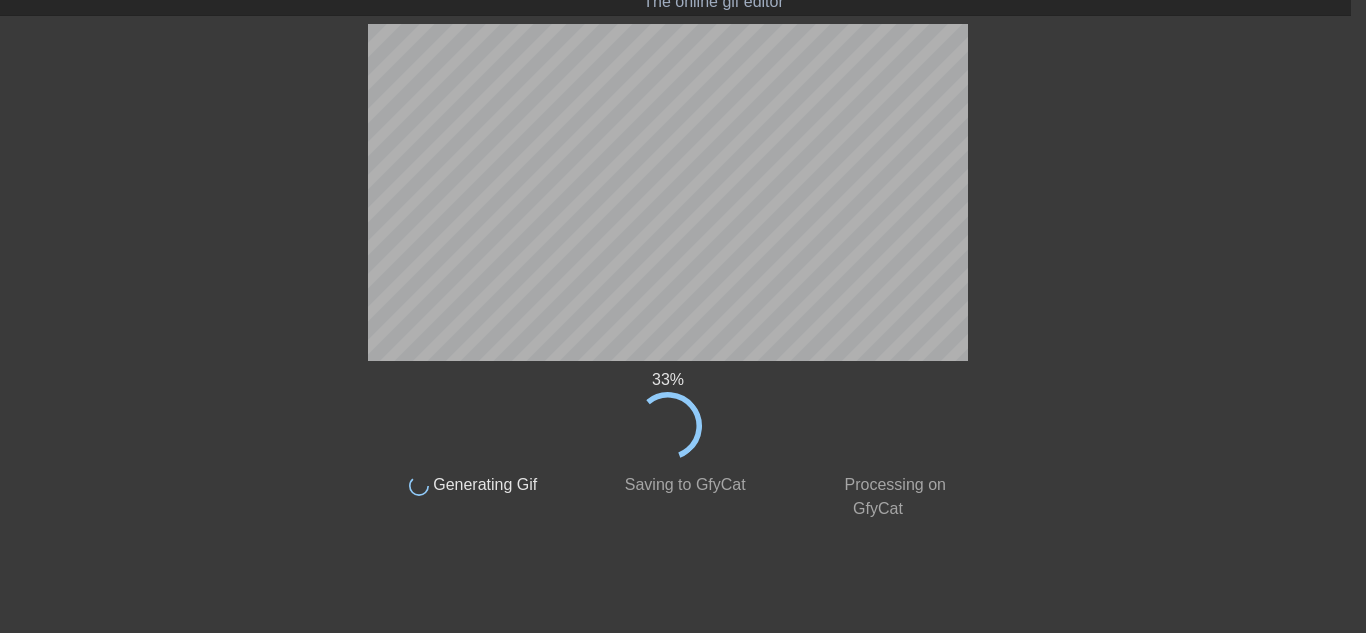 click at bounding box center [194, 324] 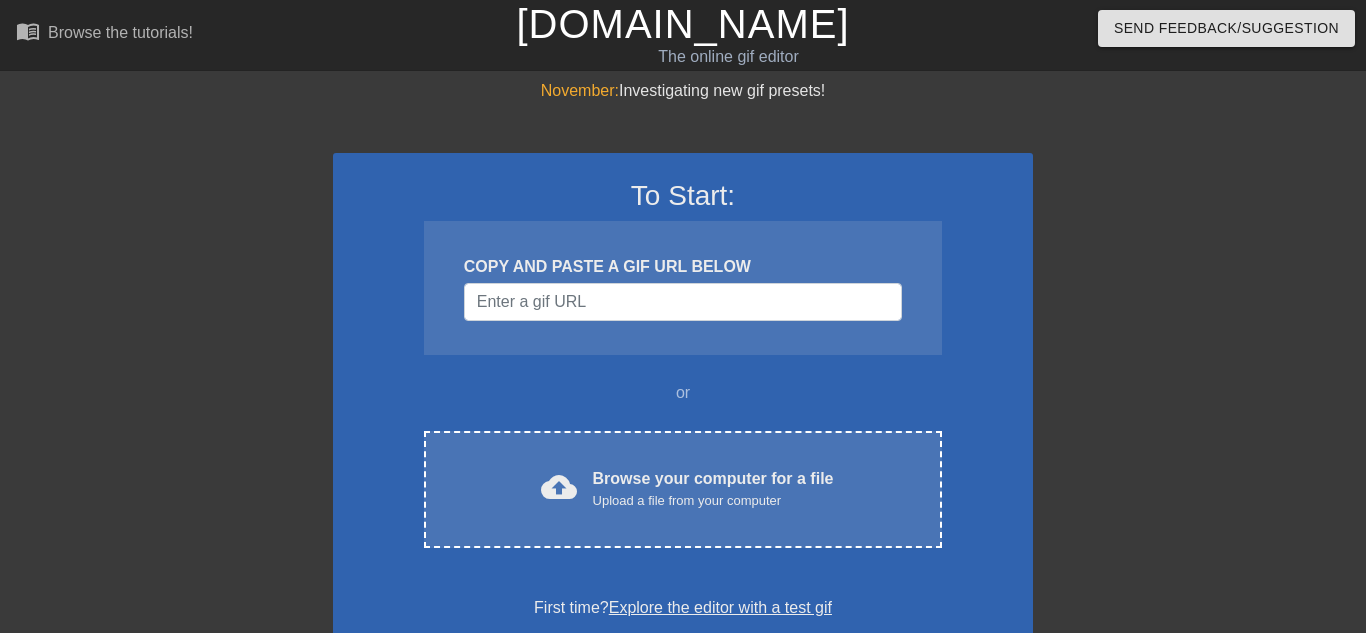 scroll, scrollTop: 55, scrollLeft: 15, axis: both 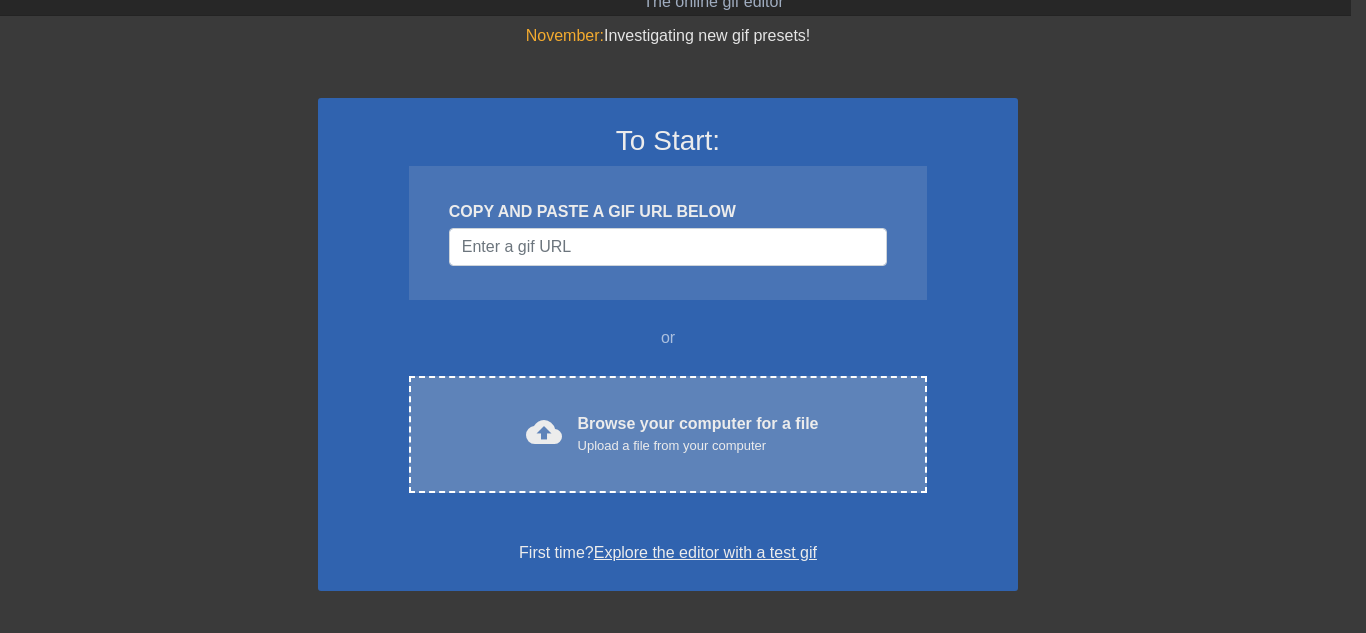 click on "cloud_upload Browse your computer for a file Upload a file from your computer Choose files" at bounding box center (668, 434) 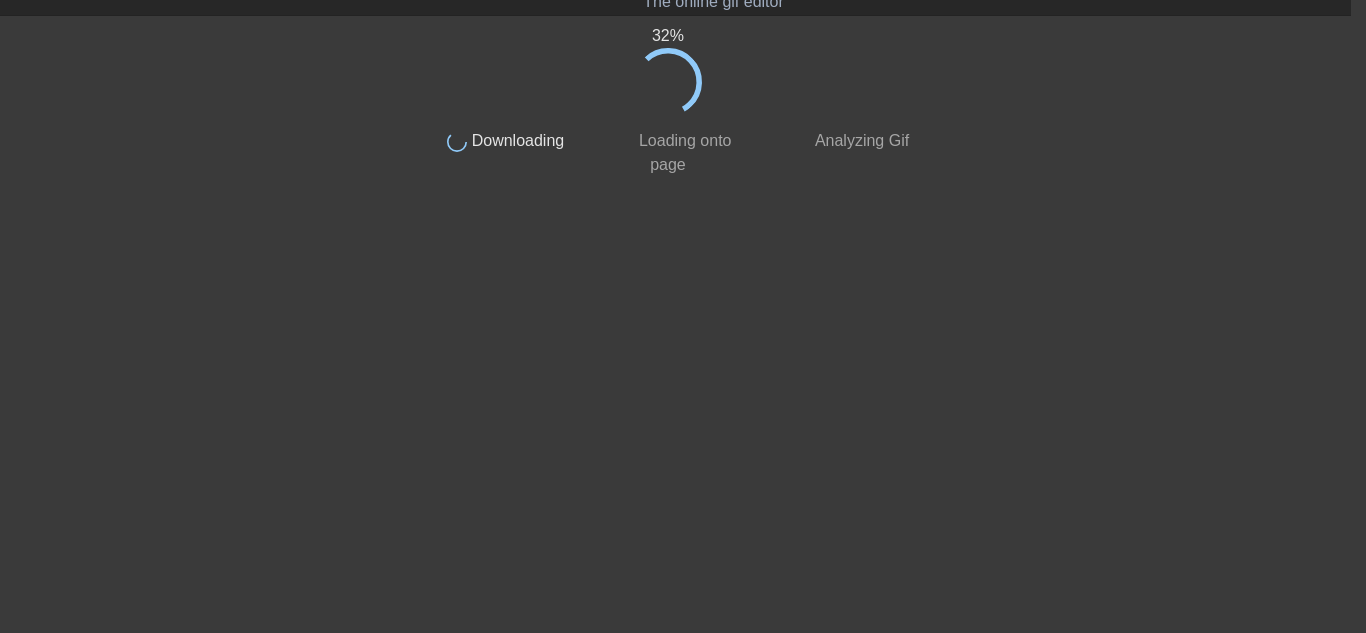scroll, scrollTop: 0, scrollLeft: 15, axis: horizontal 